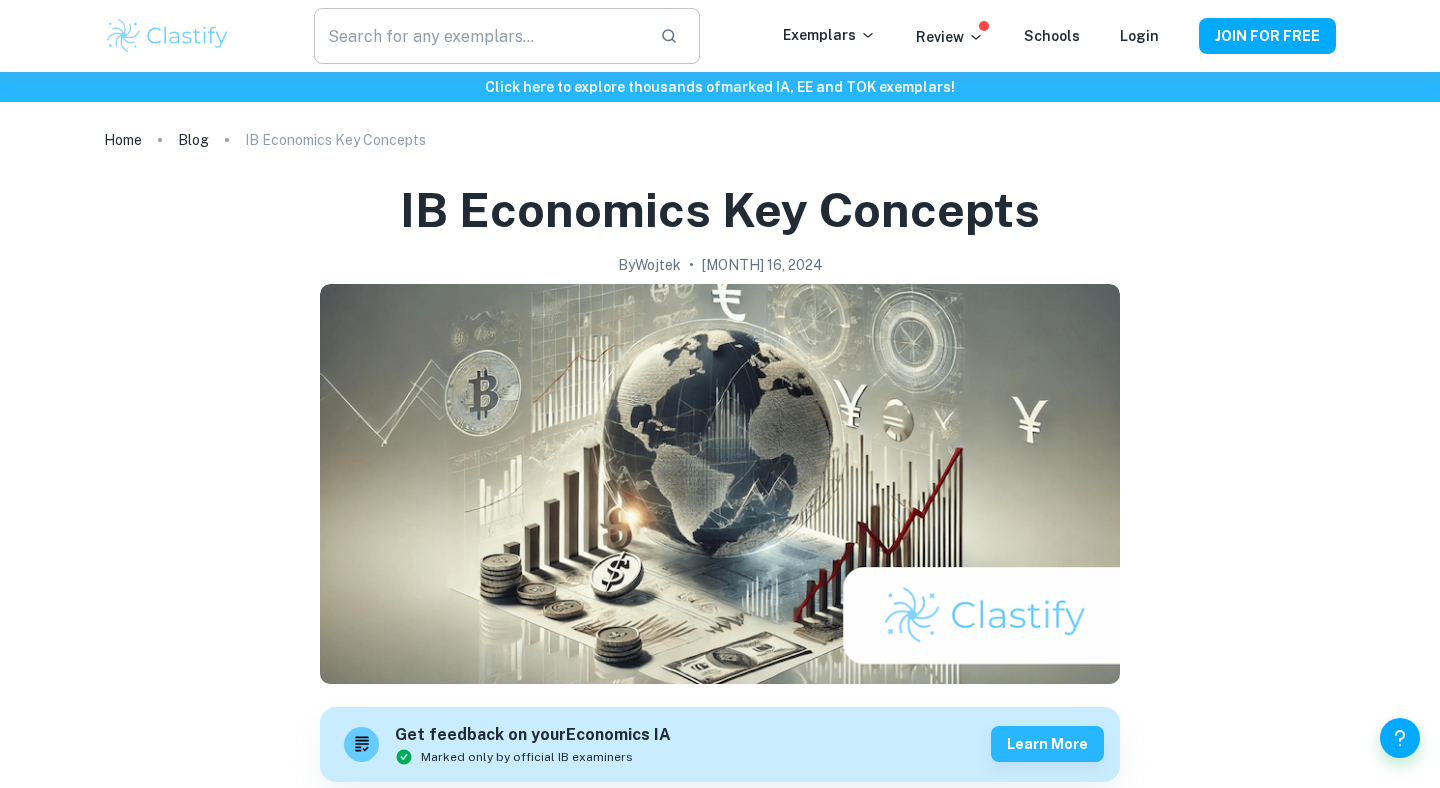 scroll, scrollTop: 0, scrollLeft: 0, axis: both 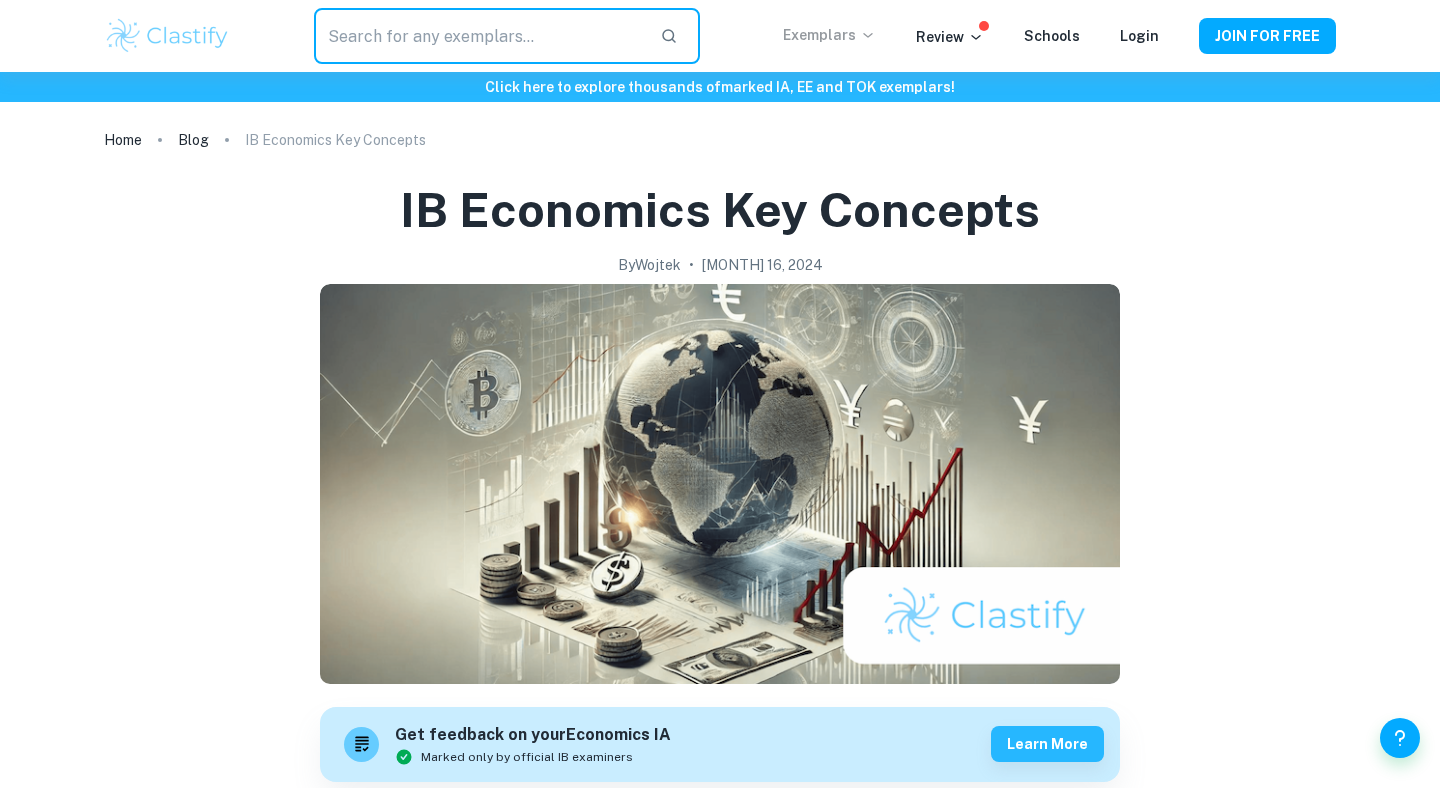 click on "Exemplars" at bounding box center (829, 35) 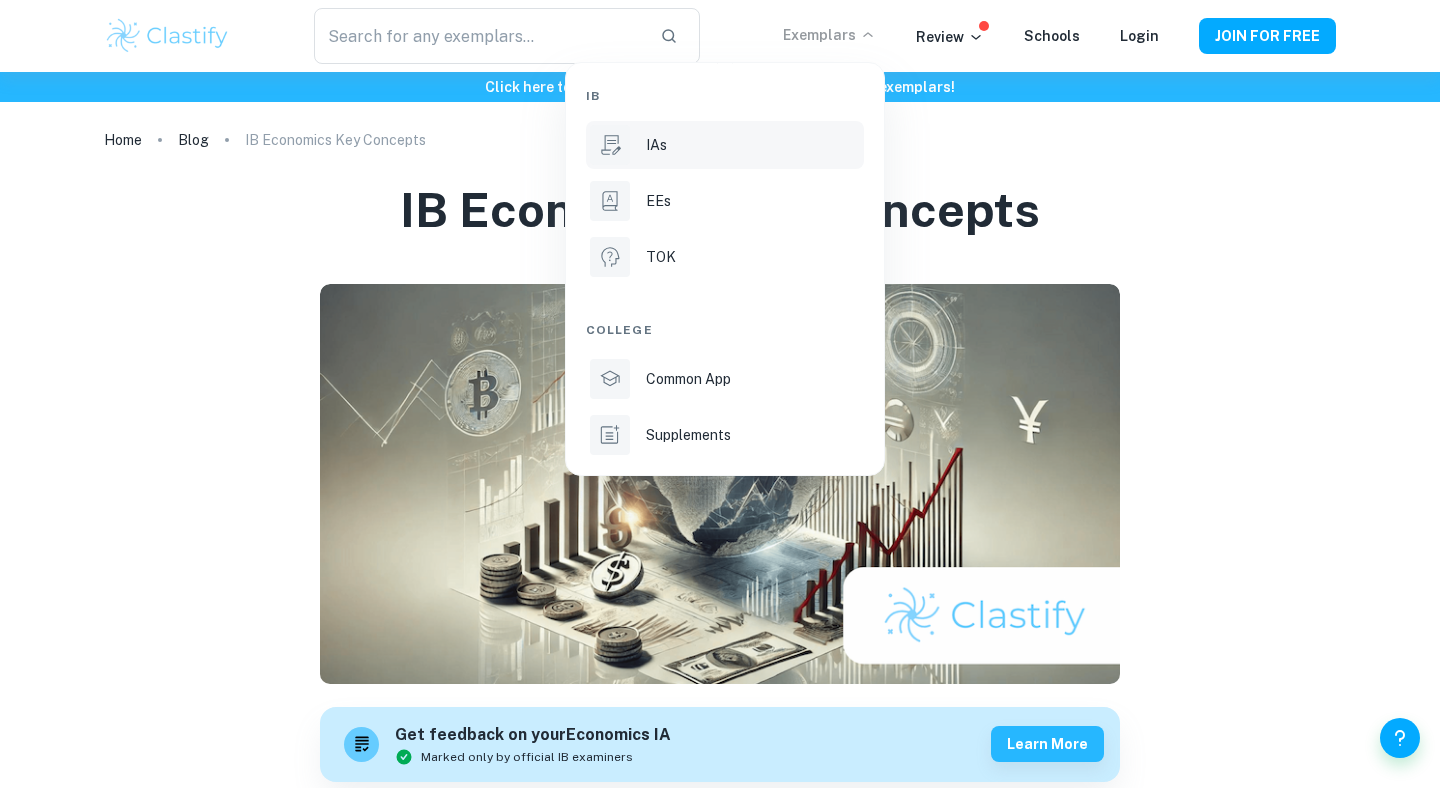 click on "IAs" at bounding box center [753, 145] 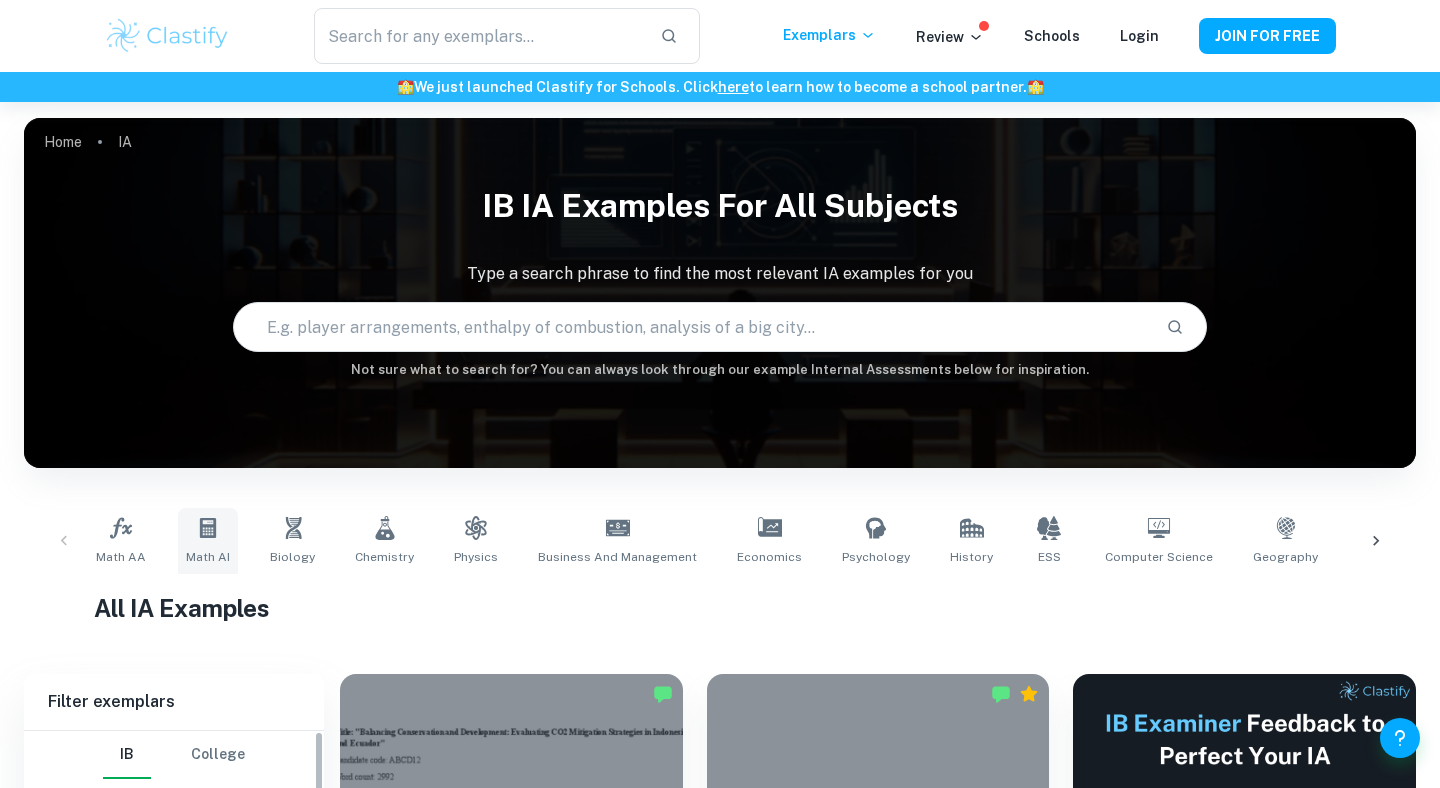 scroll, scrollTop: 329, scrollLeft: 0, axis: vertical 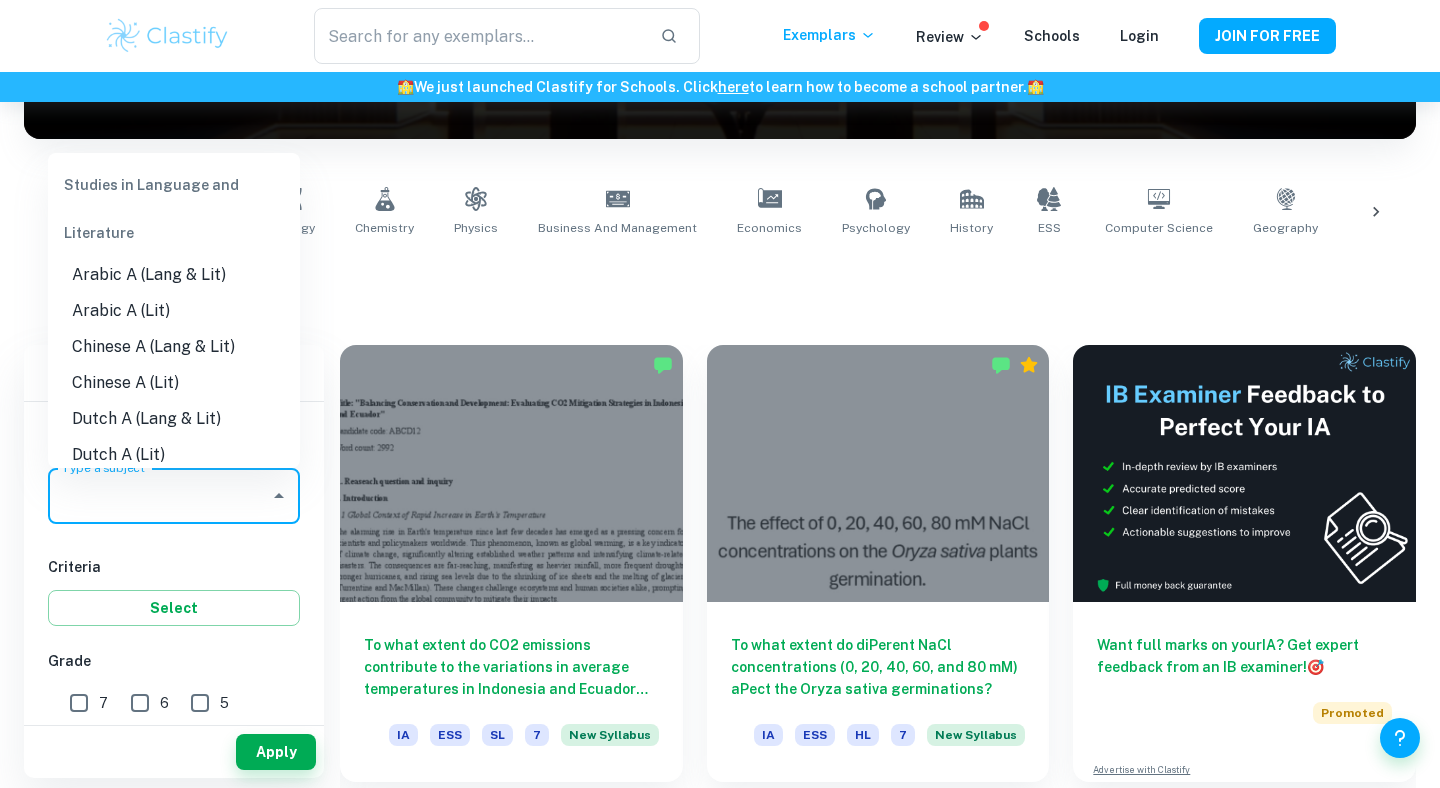 click on "Type a subject" at bounding box center [159, 496] 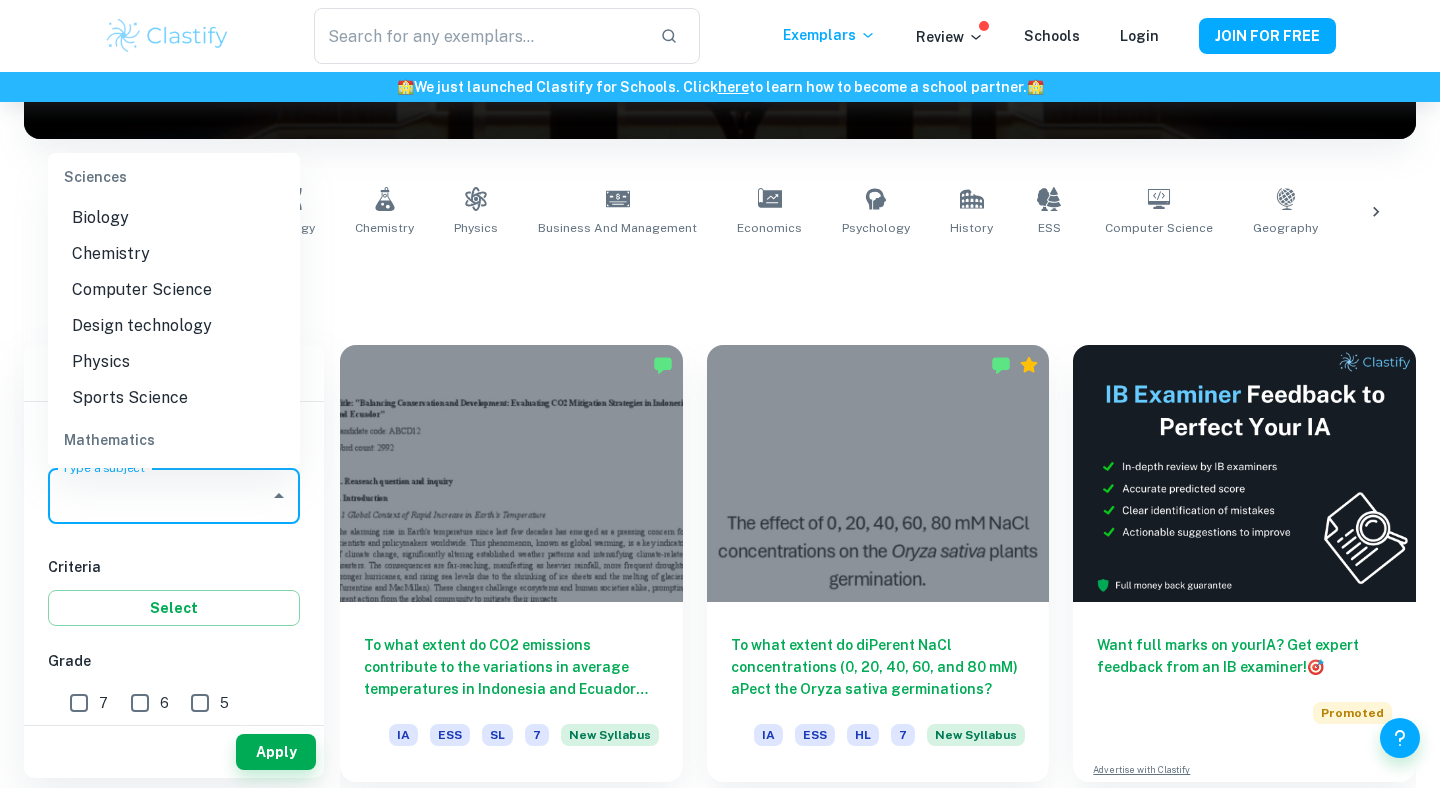 scroll, scrollTop: 2457, scrollLeft: 0, axis: vertical 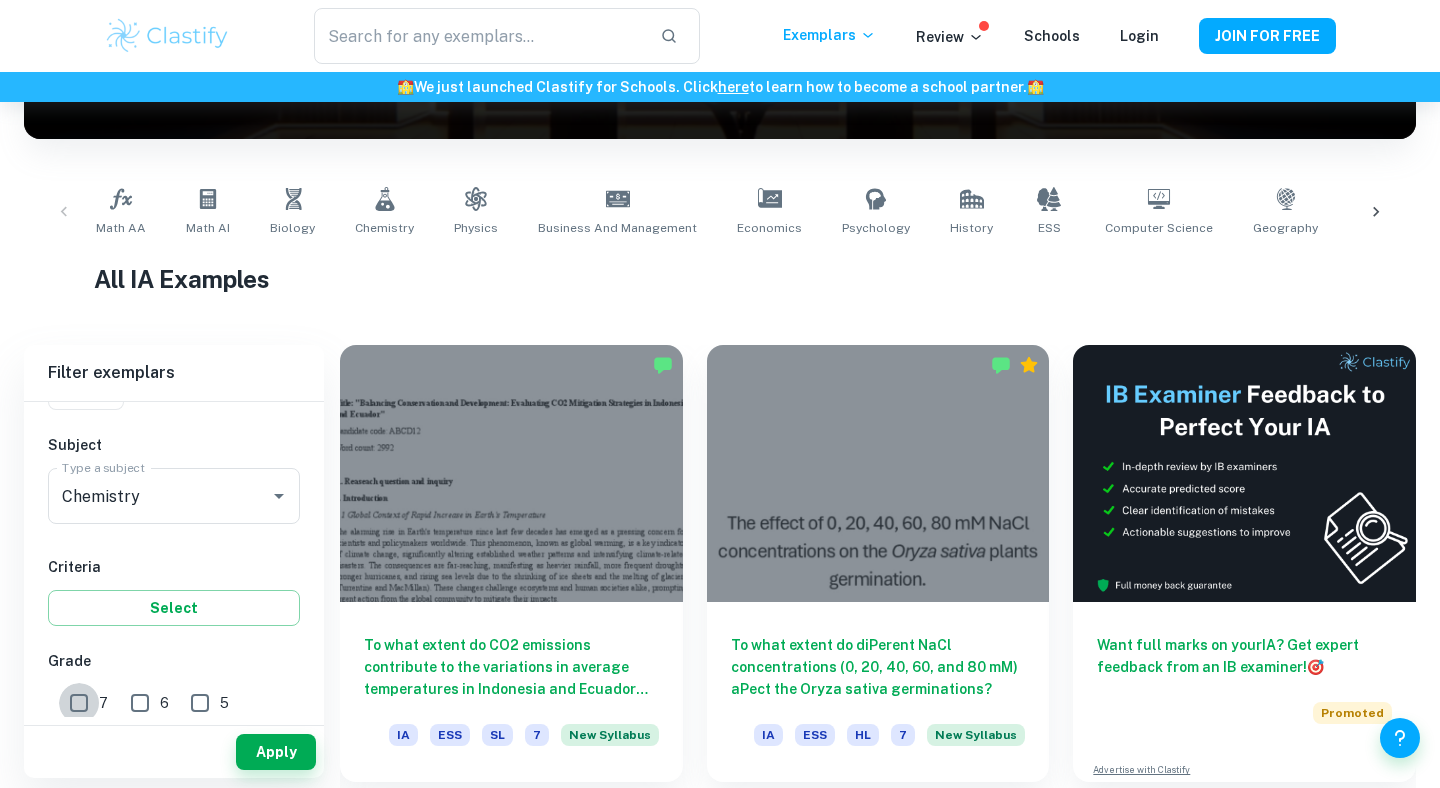 click on "7" at bounding box center [79, 703] 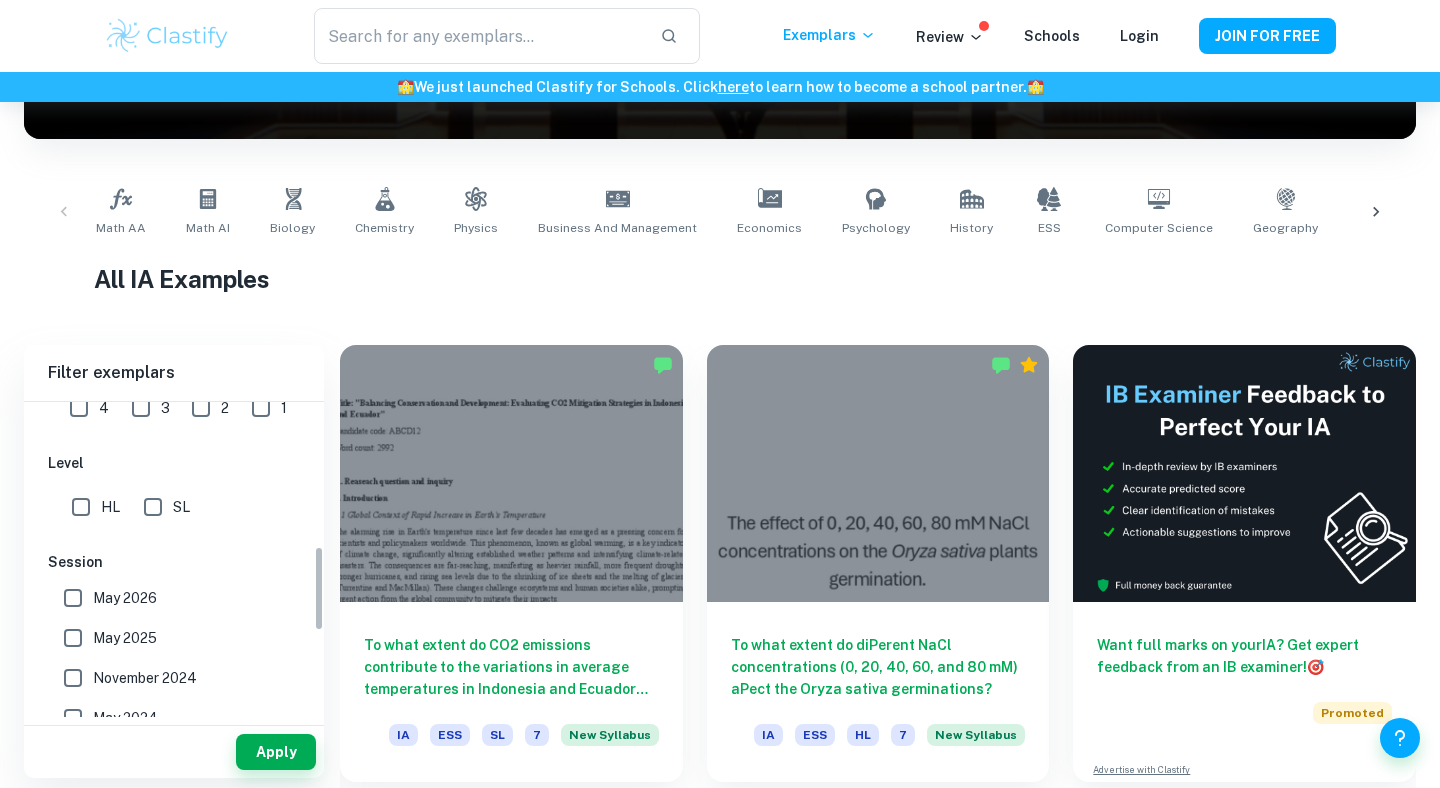 scroll, scrollTop: 540, scrollLeft: 0, axis: vertical 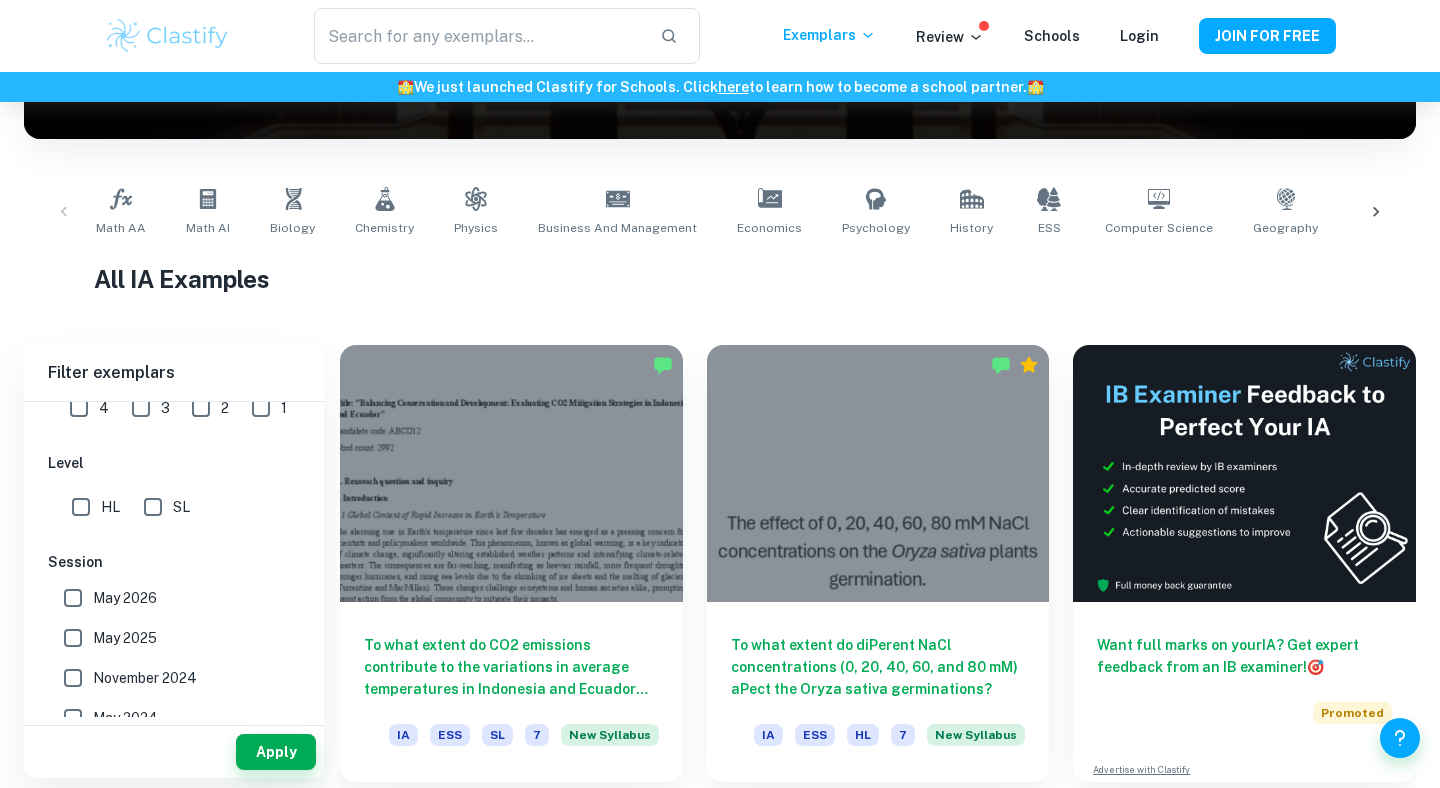 click on "HL" at bounding box center [81, 507] 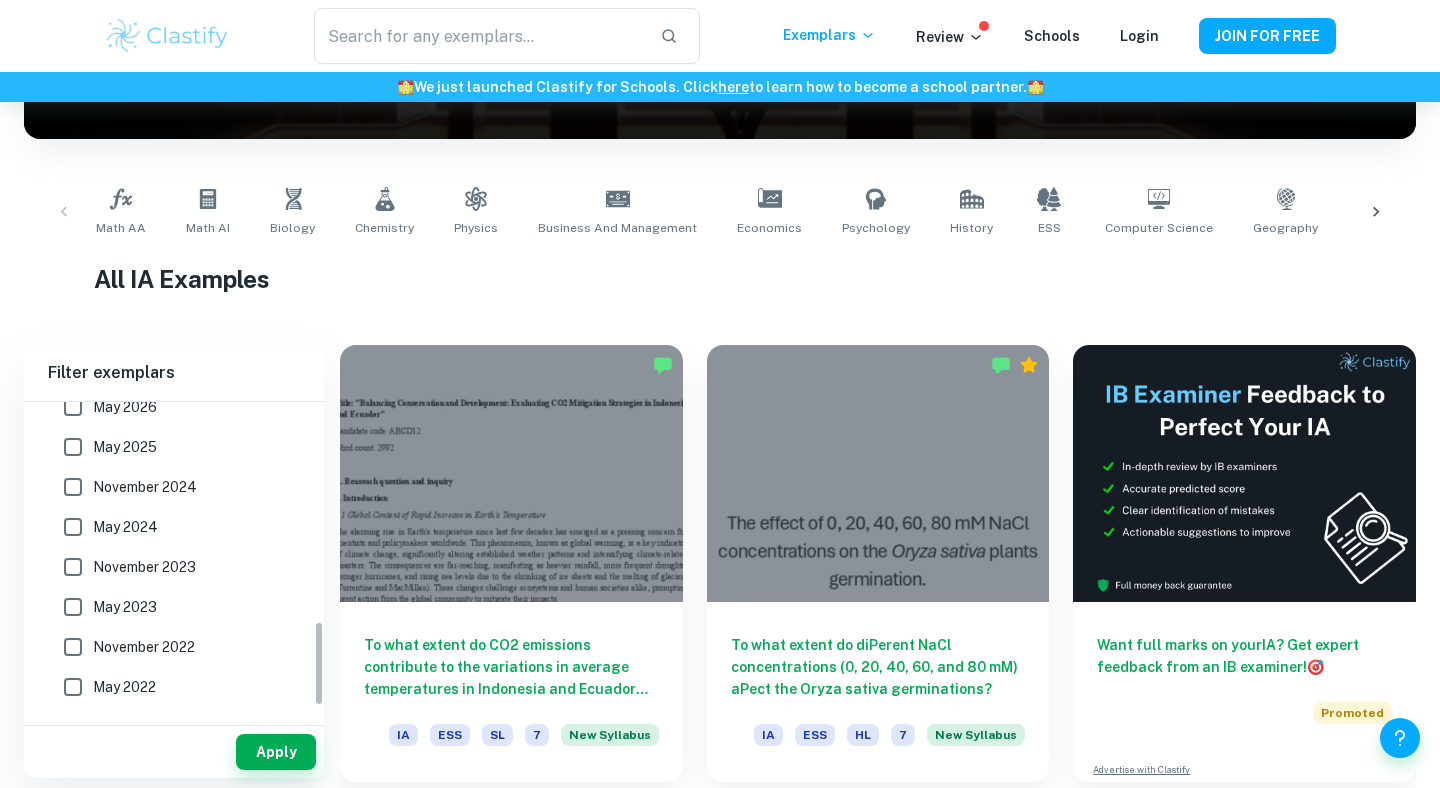 scroll, scrollTop: 836, scrollLeft: 0, axis: vertical 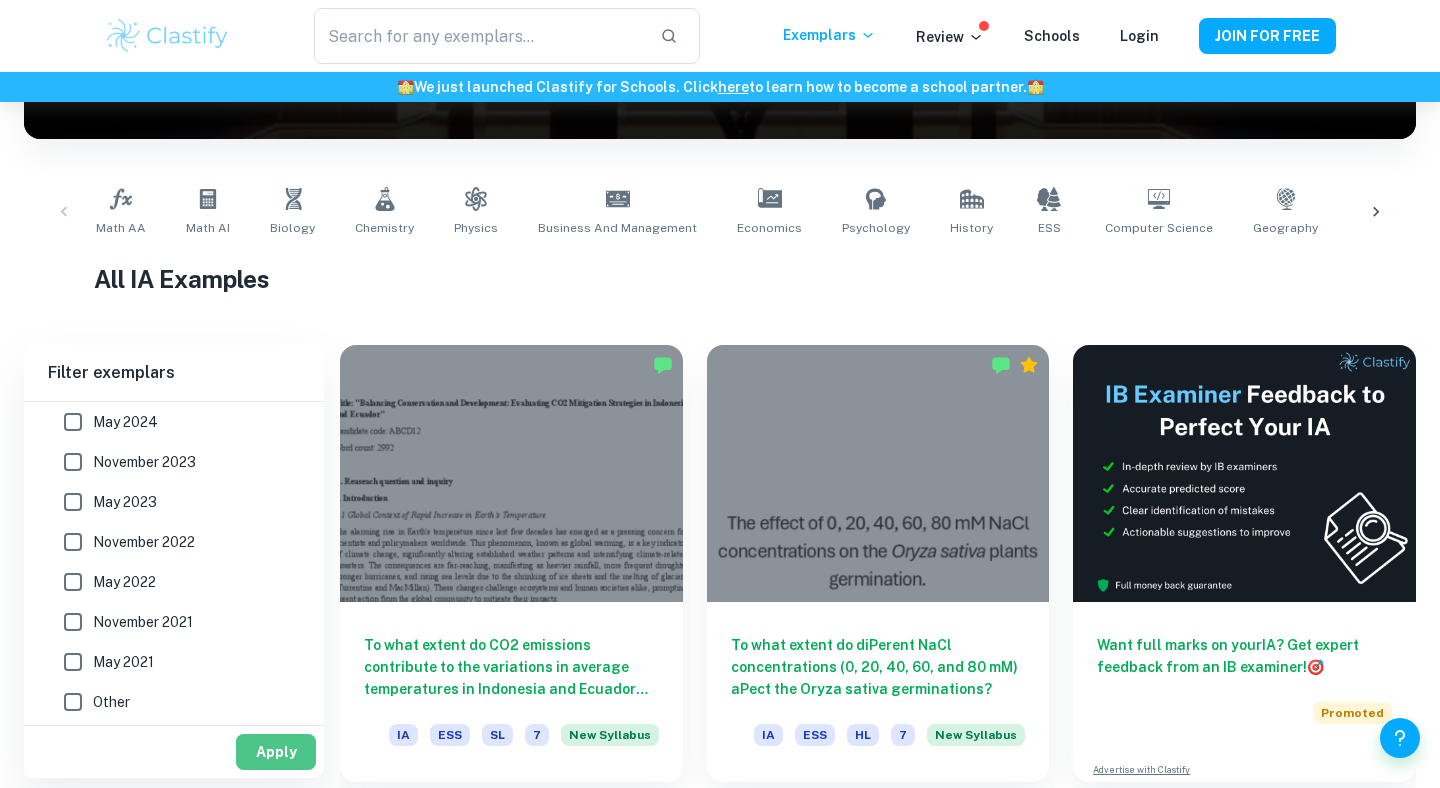click on "Apply" at bounding box center [276, 752] 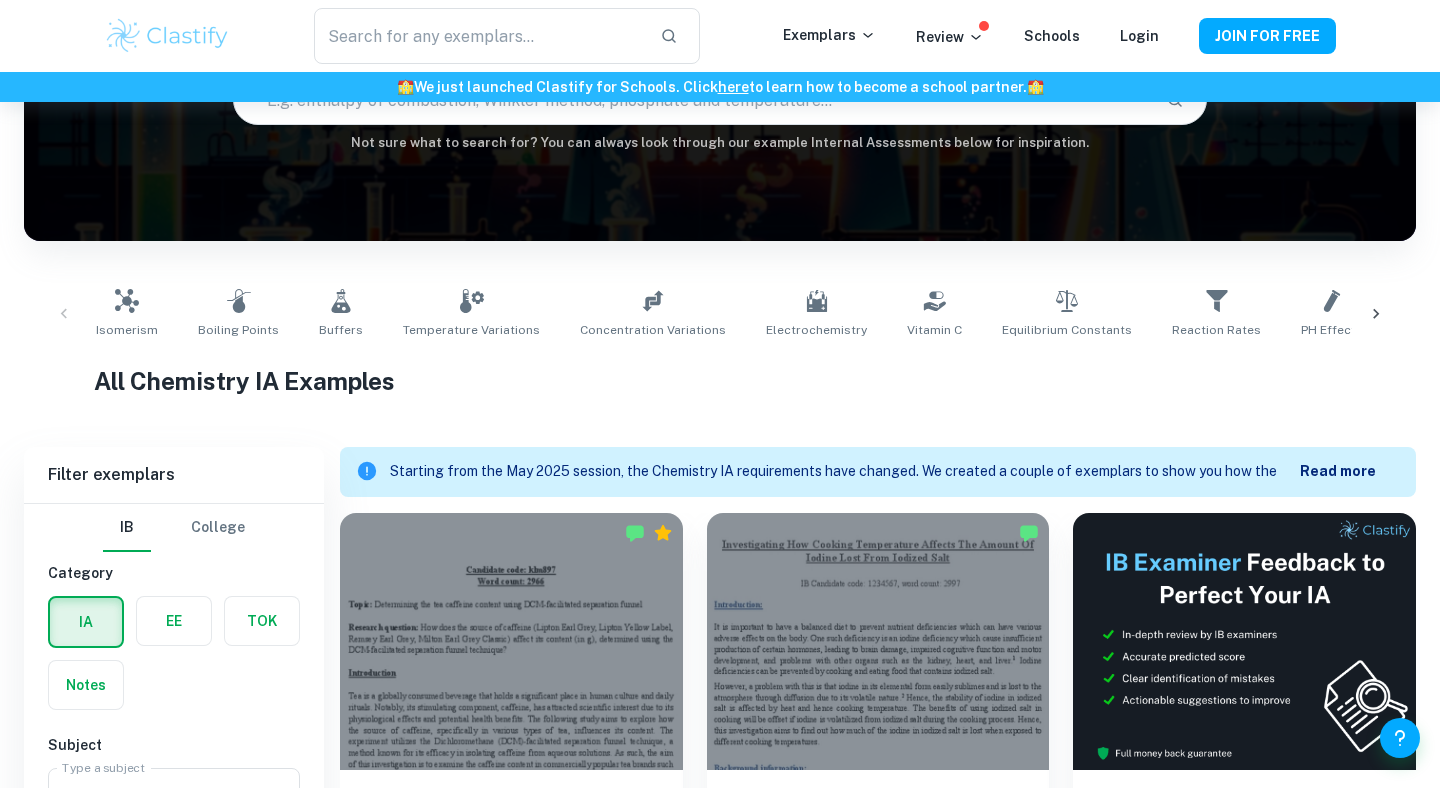 scroll, scrollTop: 436, scrollLeft: 0, axis: vertical 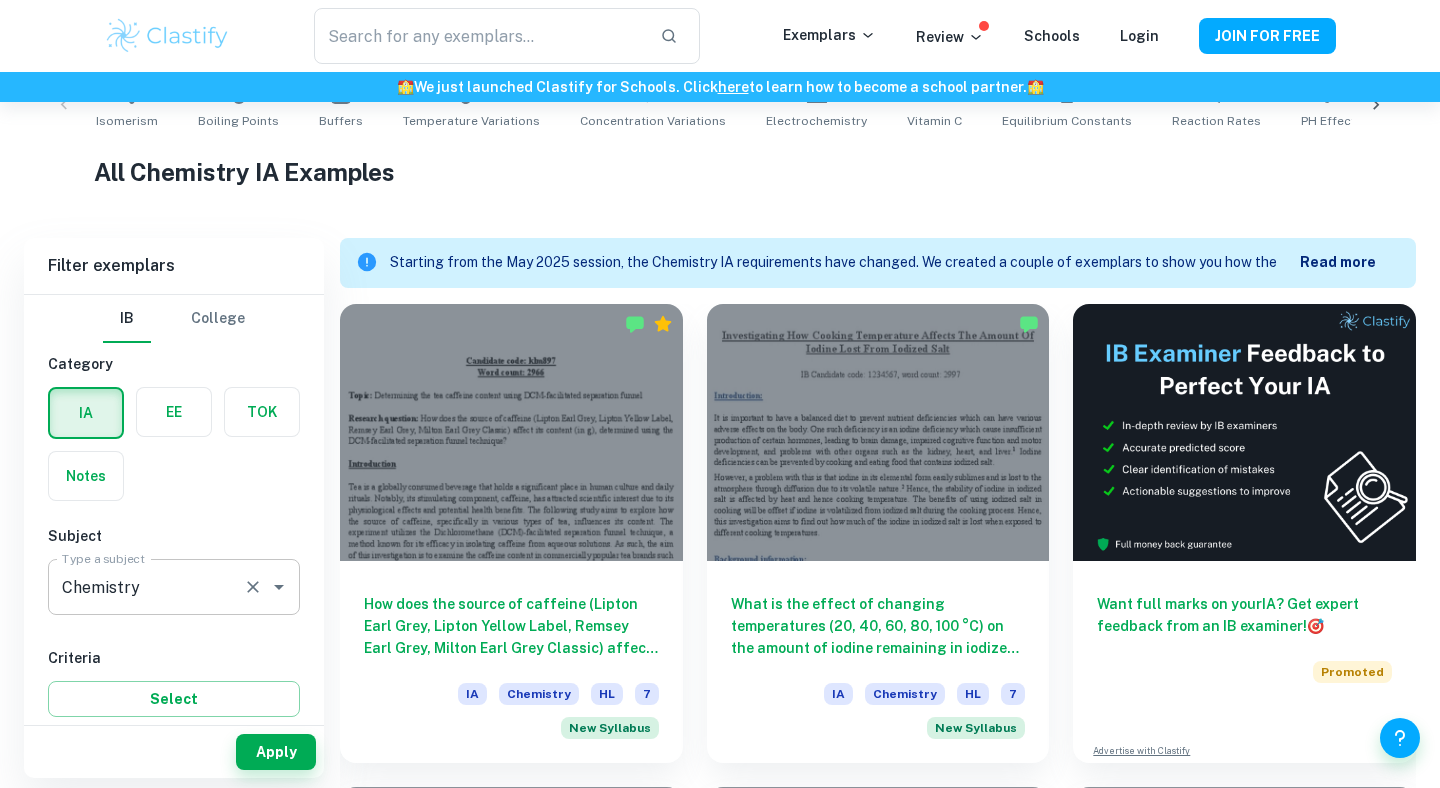 click on "Chemistry Type a subject" at bounding box center [174, 587] 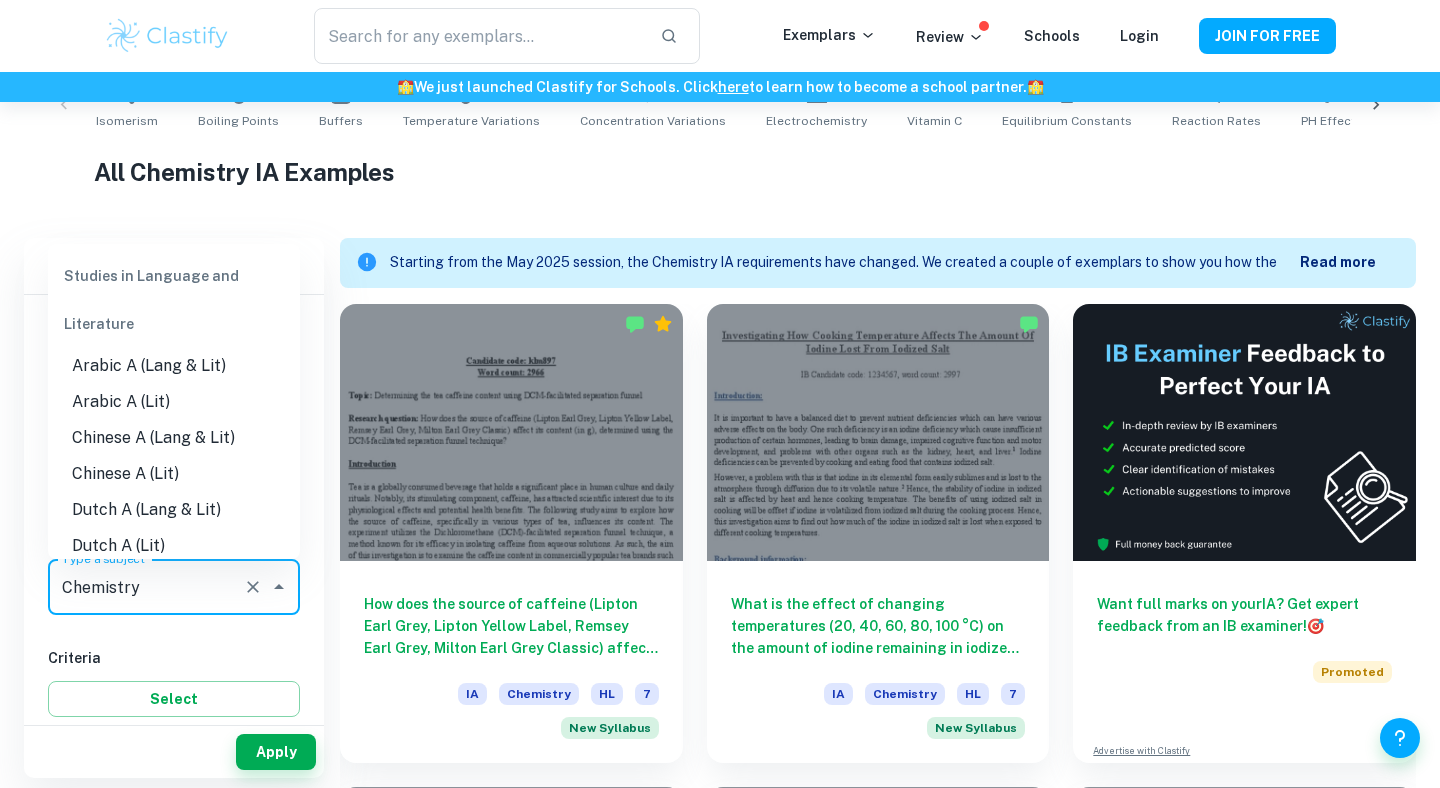 scroll, scrollTop: 2237, scrollLeft: 0, axis: vertical 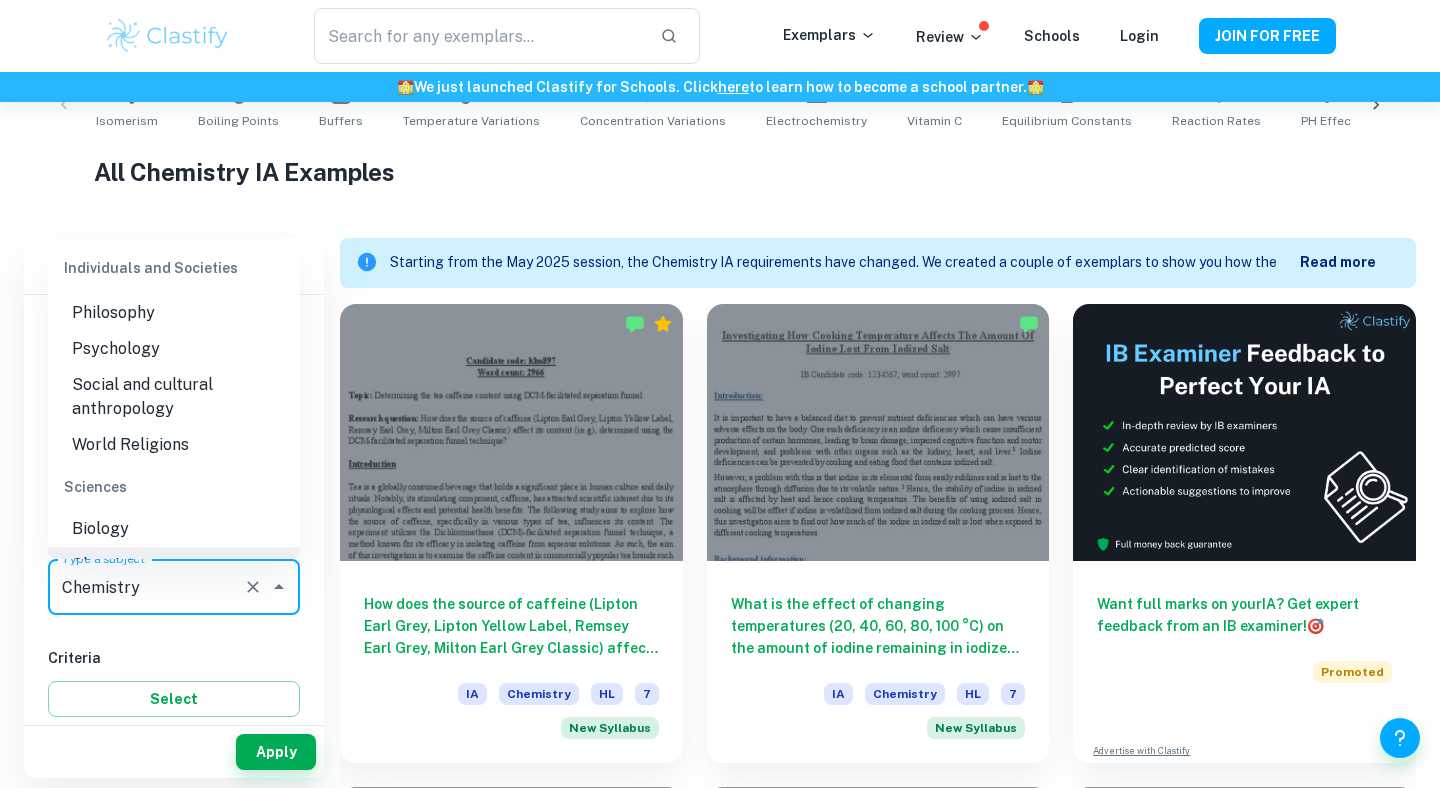 click on "IB College Category IA EE TOK Notes Subject Type a subject Chemistry Type a subject Criteria Select Grade 7 6 5 4 3 2 1 Level HL SL Session May 2026 May 2025 November 2024 May 2024 November 2023 May 2023 November 2022 May 2022 November 2021 May 2021 Other" at bounding box center (174, 873) 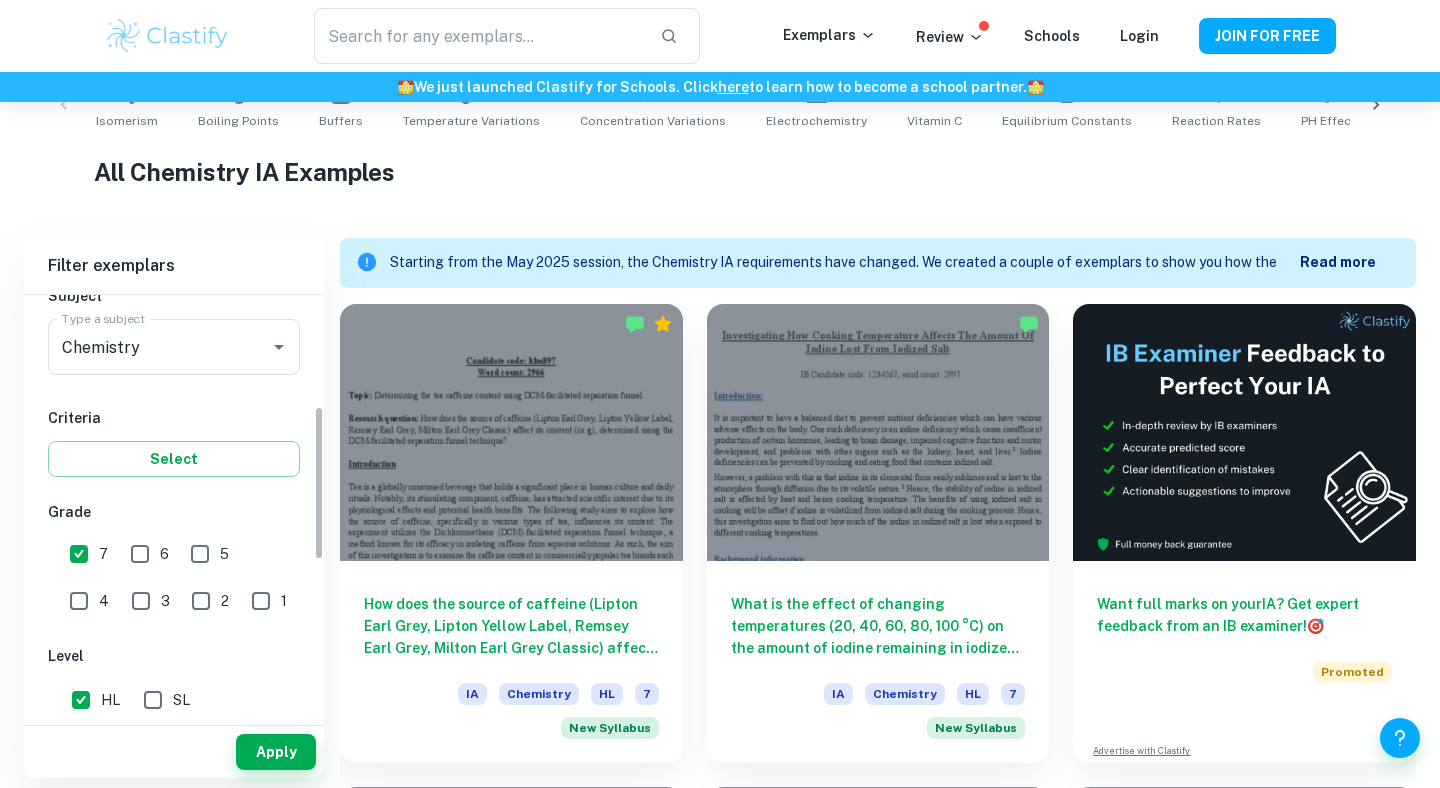 scroll, scrollTop: 320, scrollLeft: 0, axis: vertical 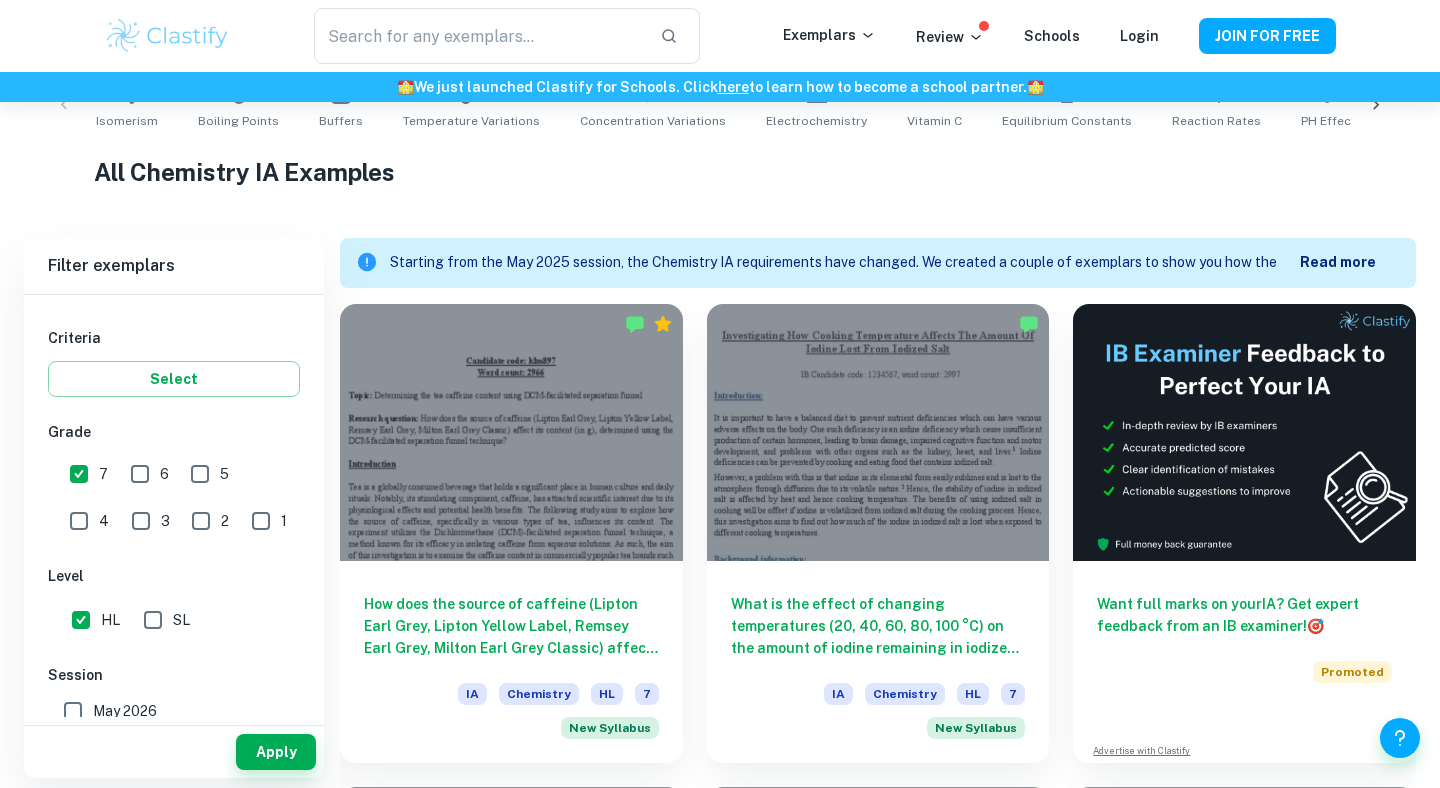 click on "7" at bounding box center (79, 474) 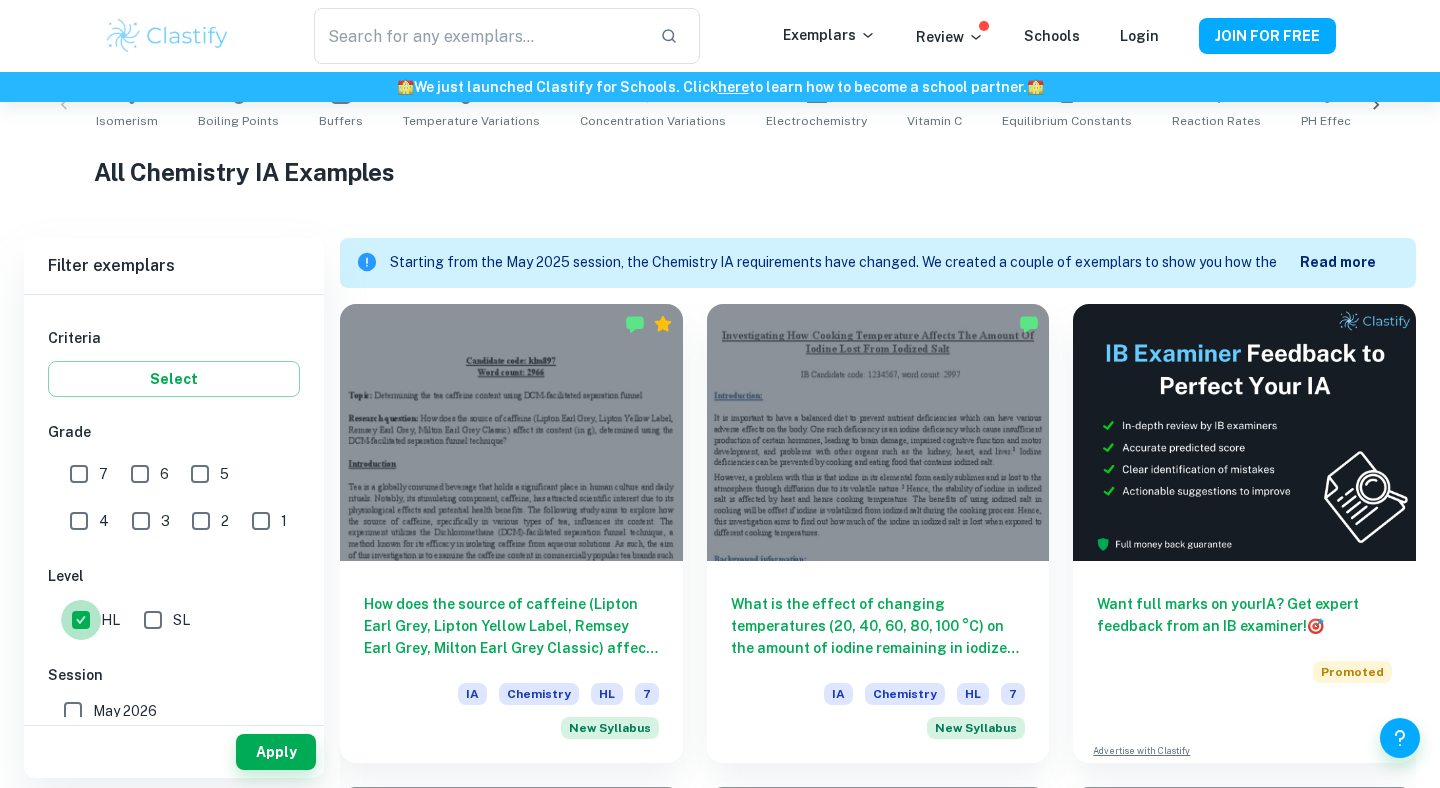 click on "HL" at bounding box center (81, 620) 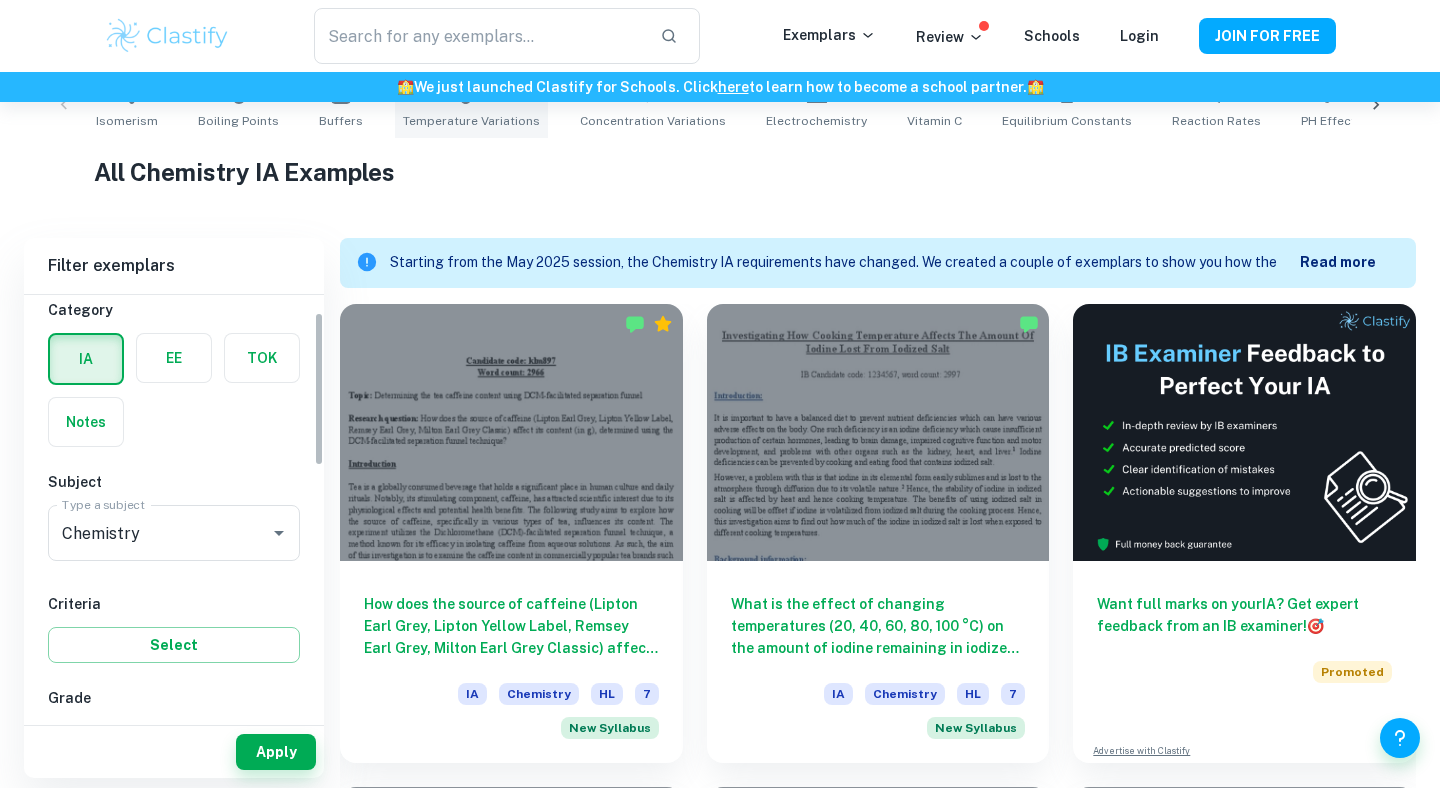 scroll, scrollTop: 49, scrollLeft: 0, axis: vertical 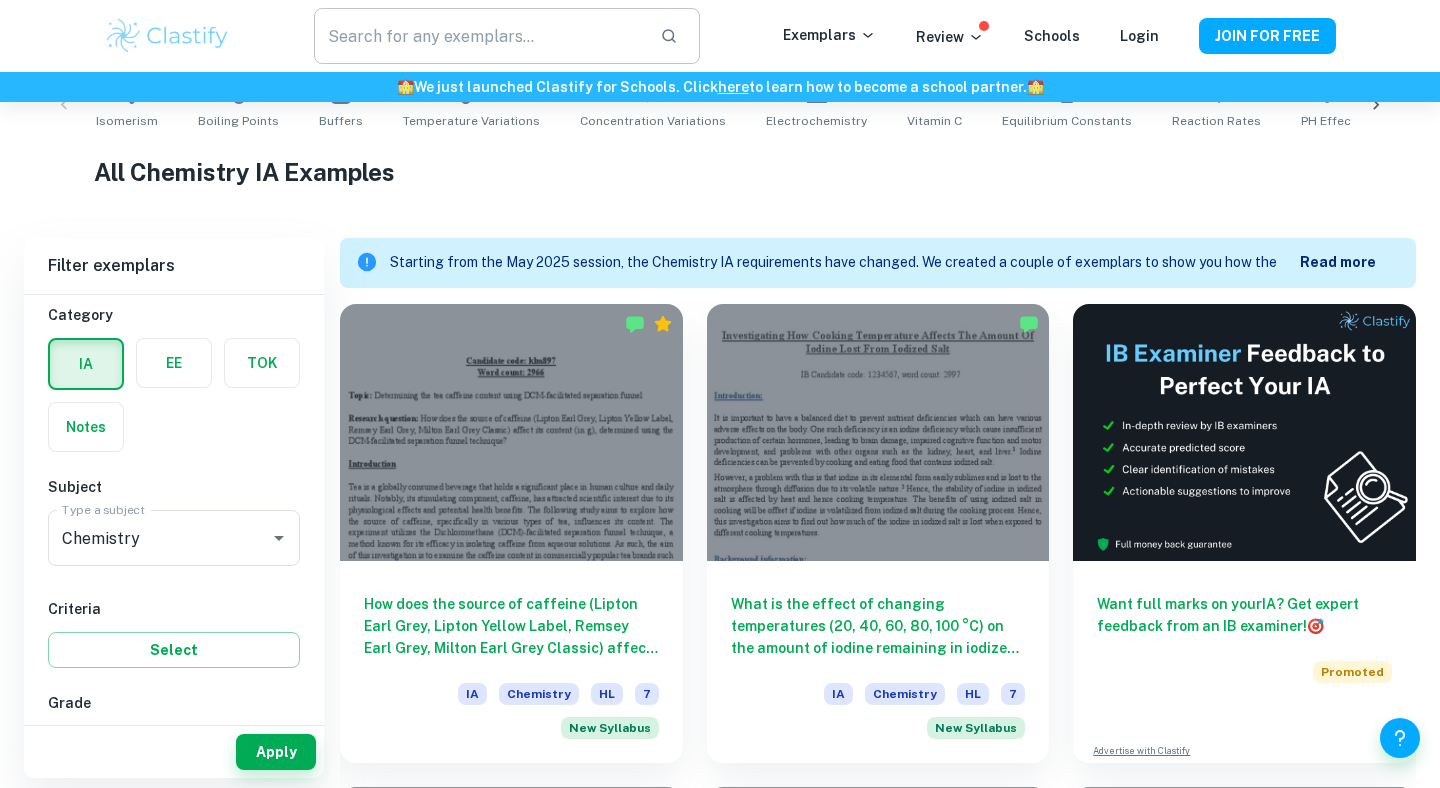click at bounding box center [479, 36] 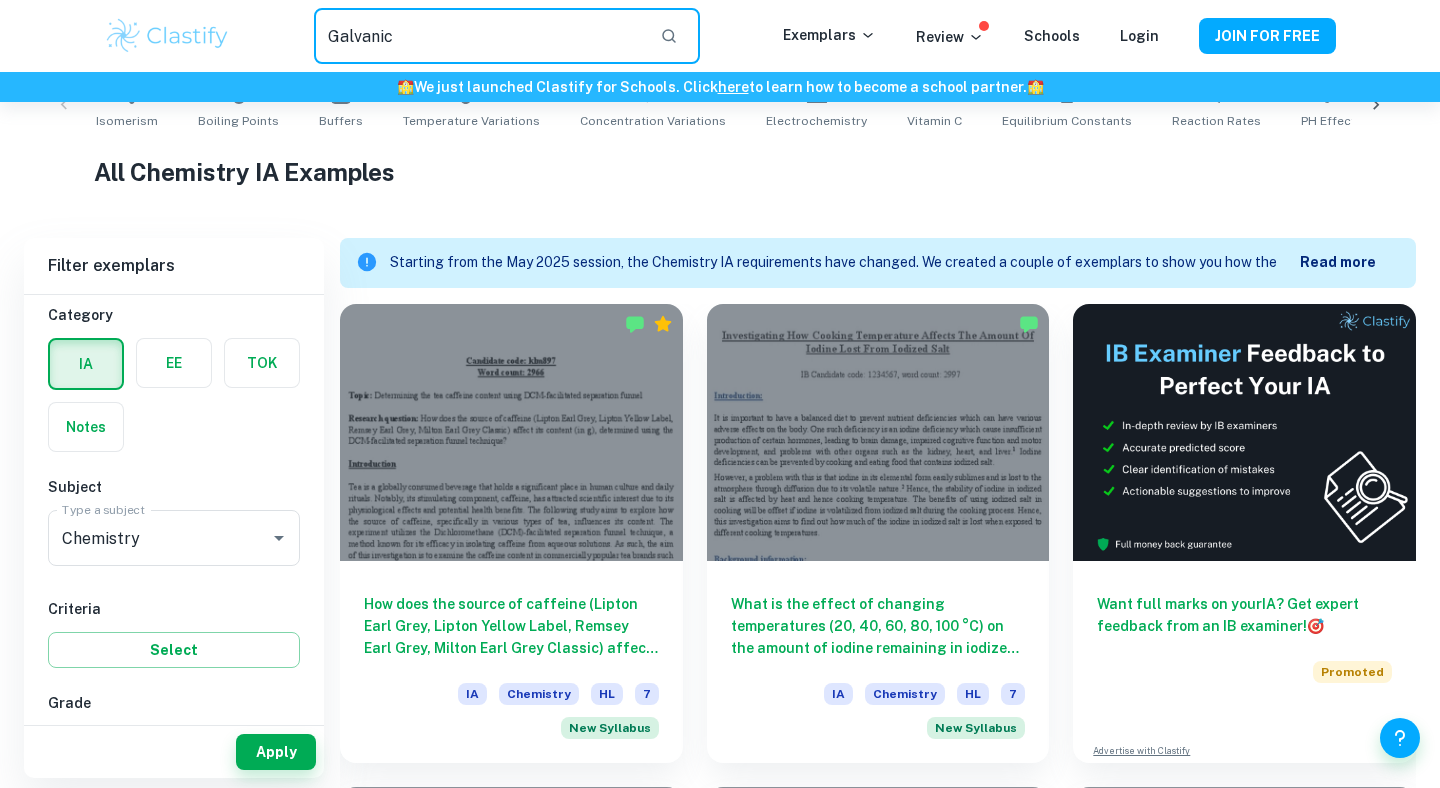 type on "Galvanic" 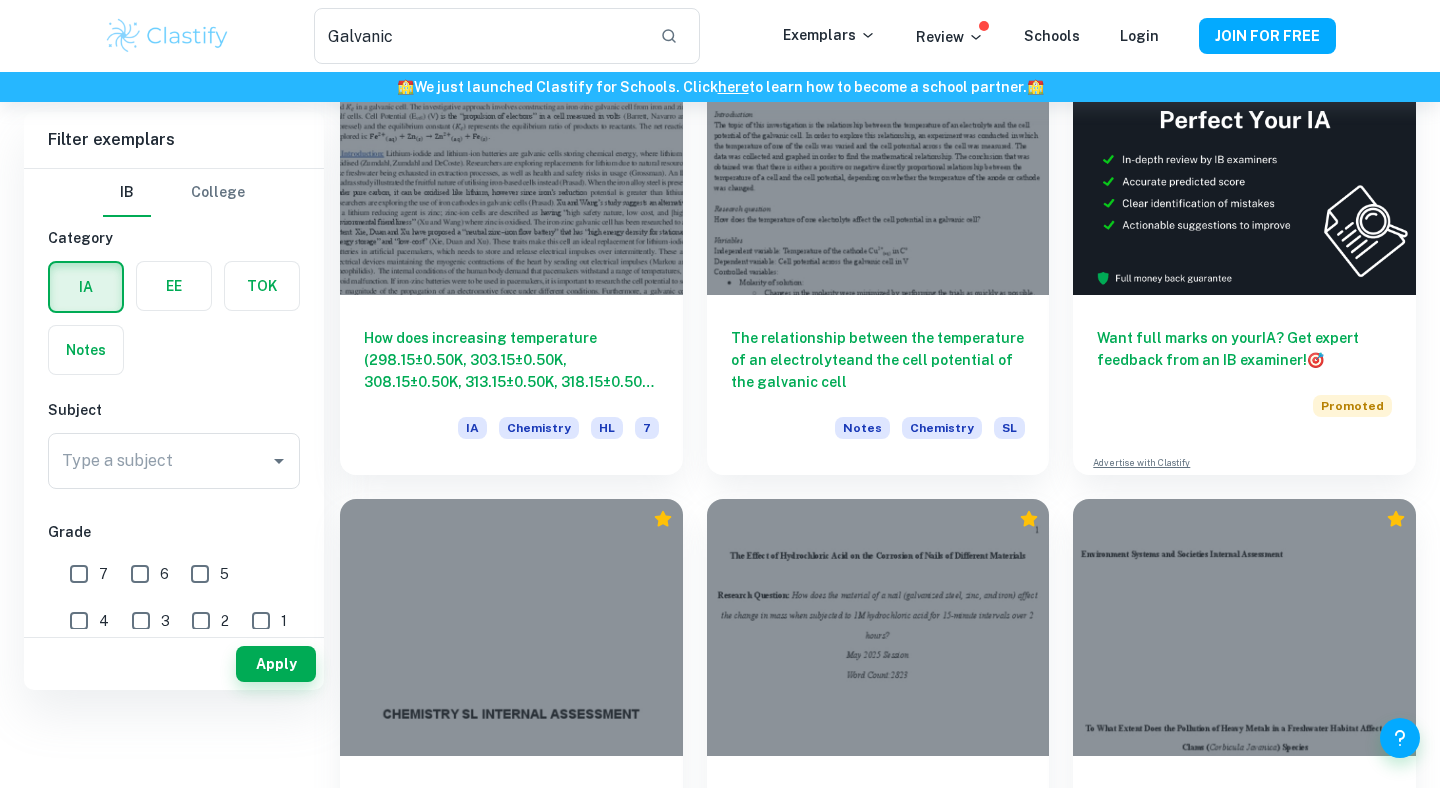 scroll, scrollTop: 26, scrollLeft: 0, axis: vertical 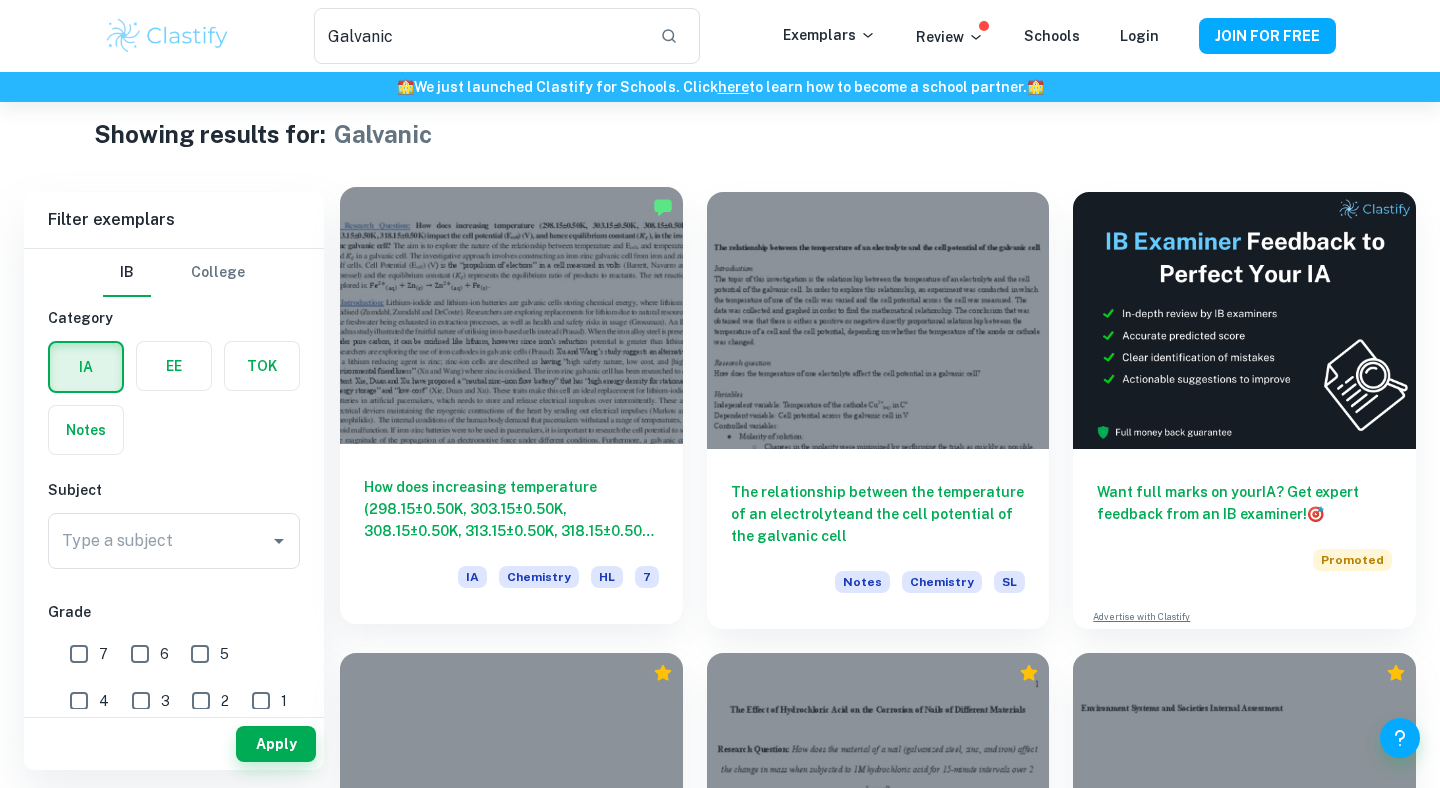 click at bounding box center (511, 315) 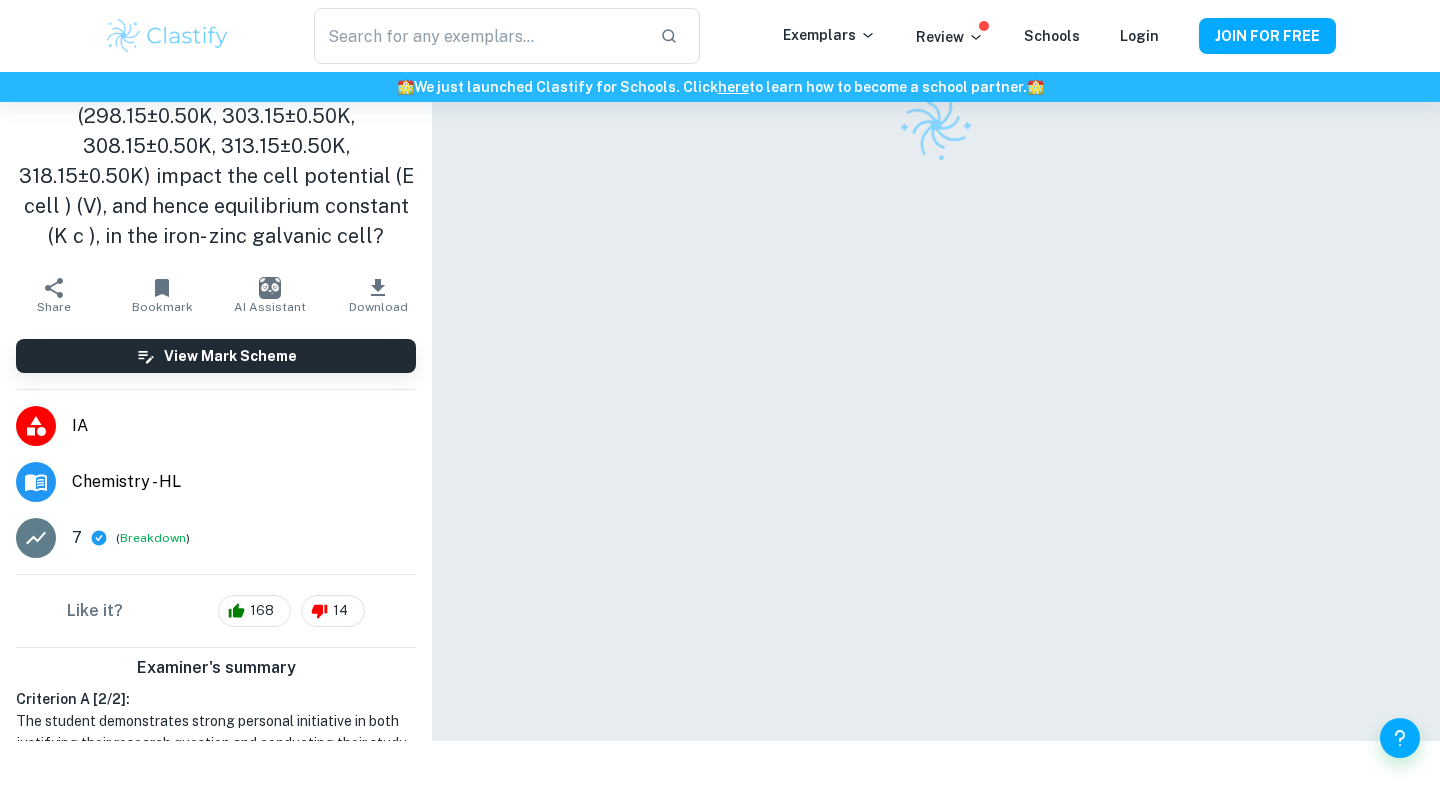 scroll, scrollTop: 0, scrollLeft: 0, axis: both 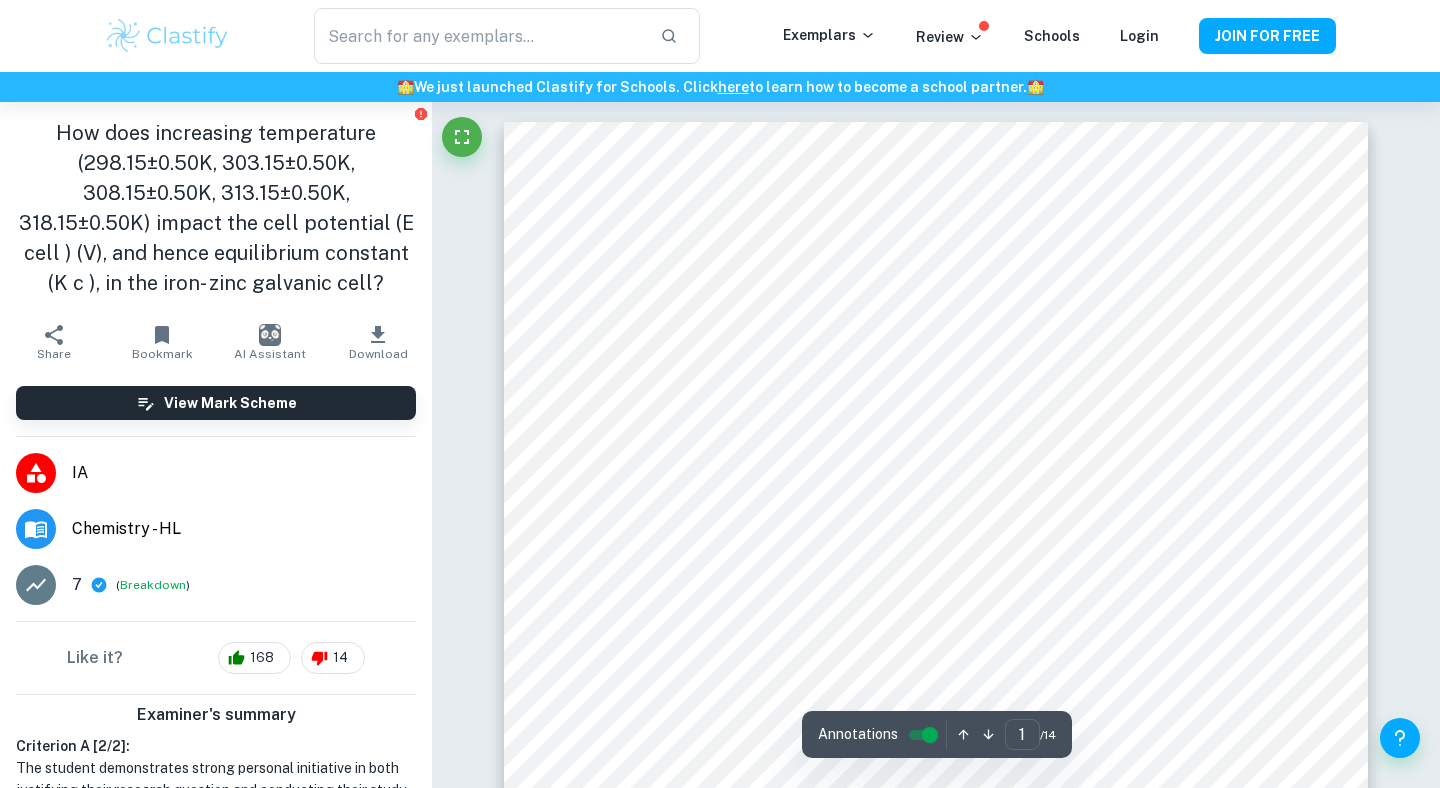 click at bounding box center (930, 735) 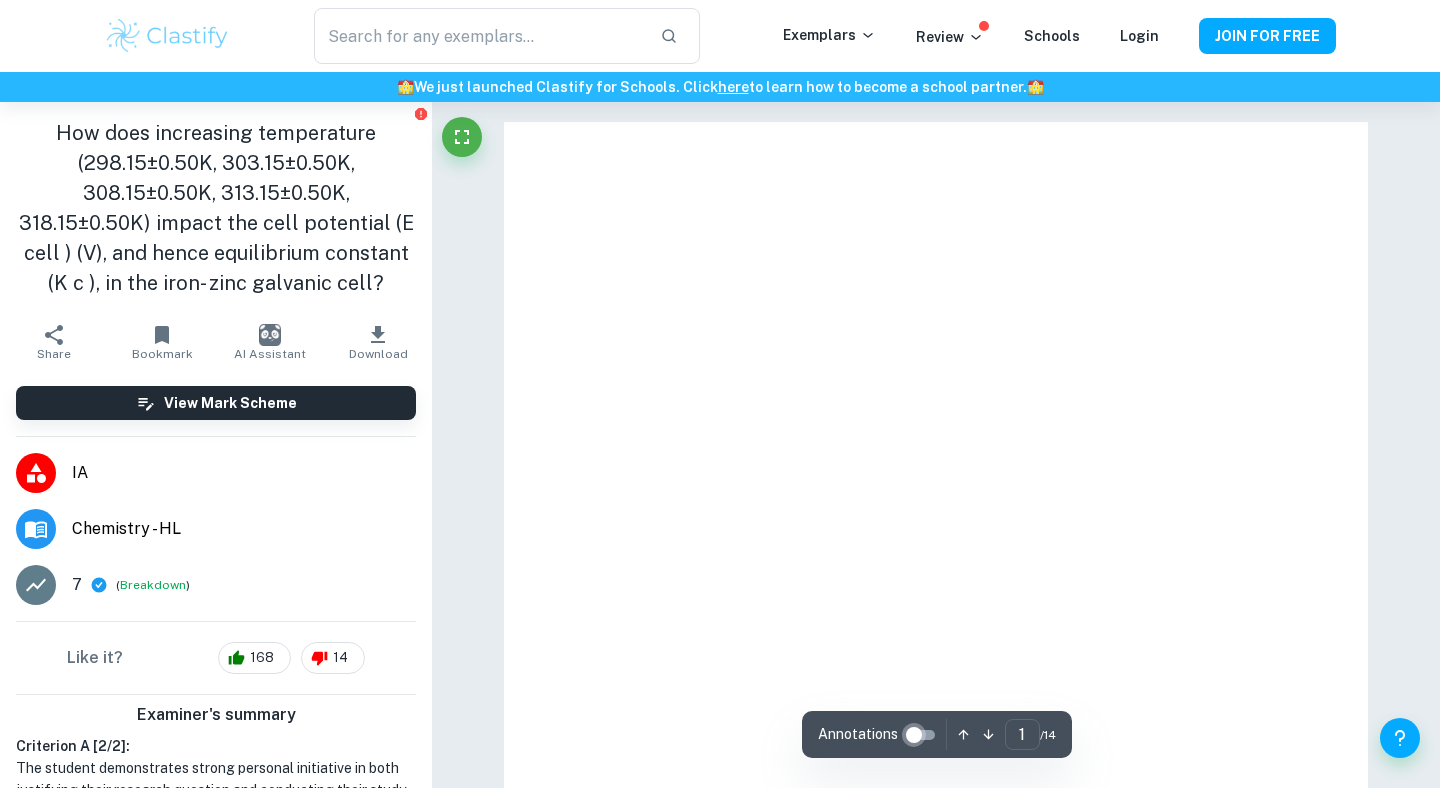 click at bounding box center (914, 735) 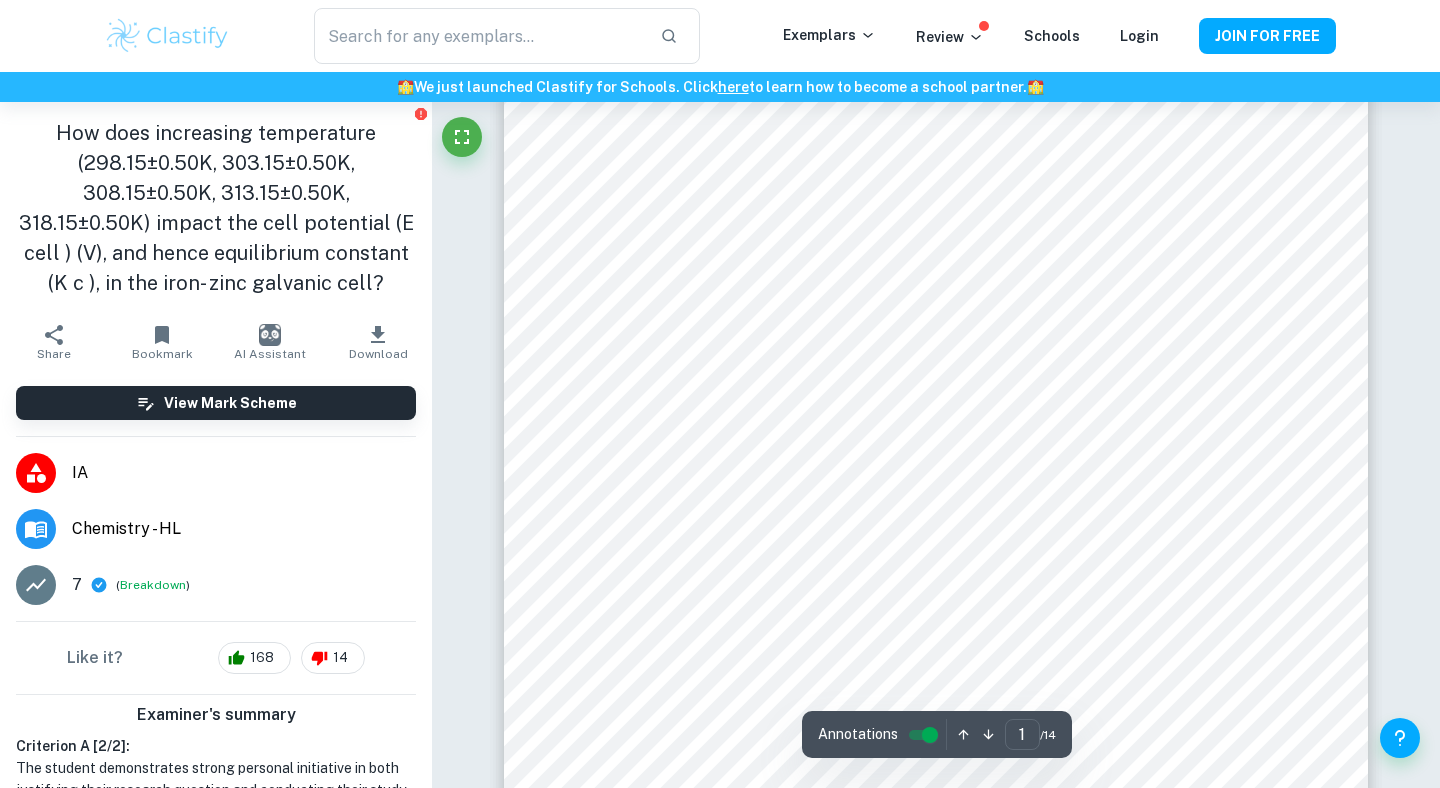 scroll, scrollTop: 400, scrollLeft: 0, axis: vertical 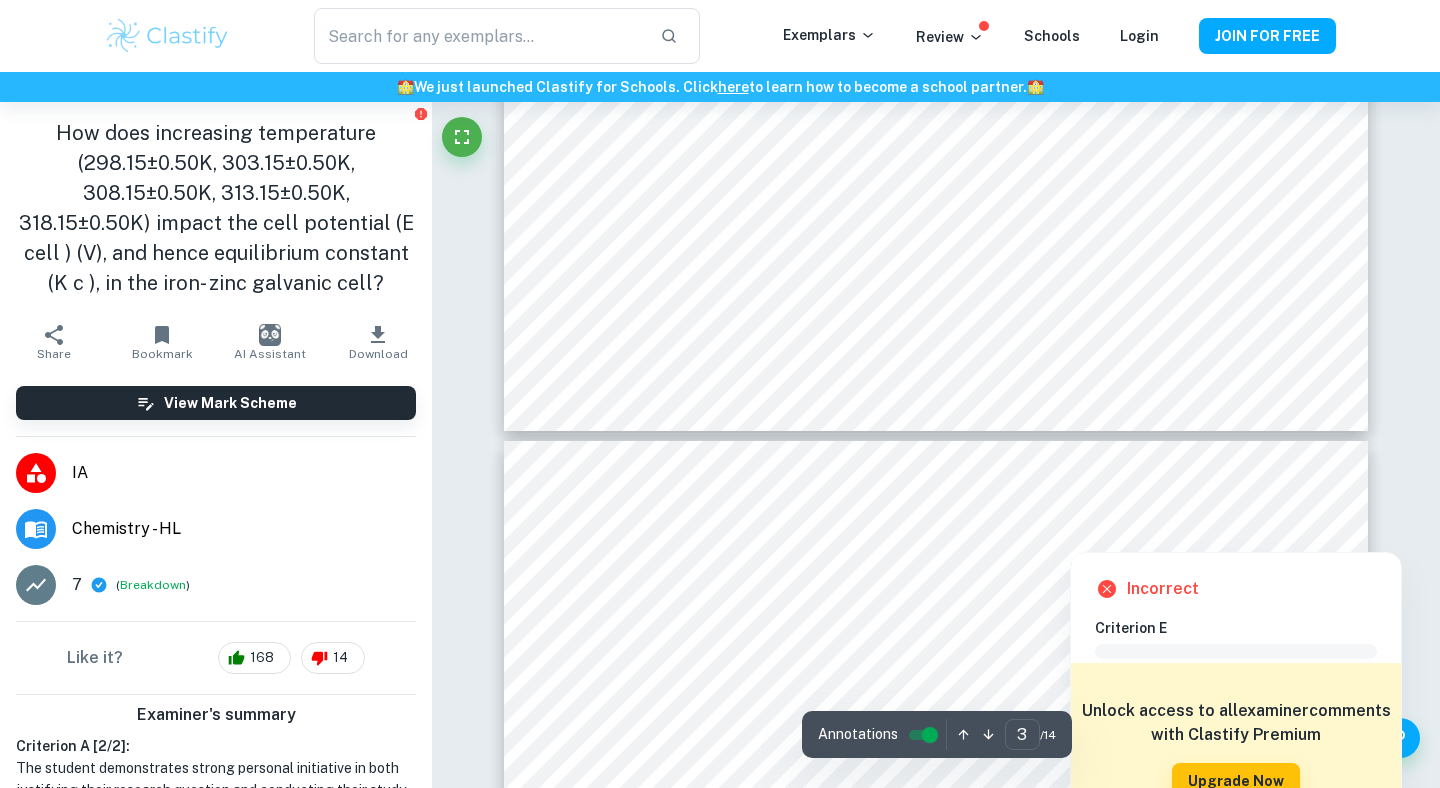 type on "4" 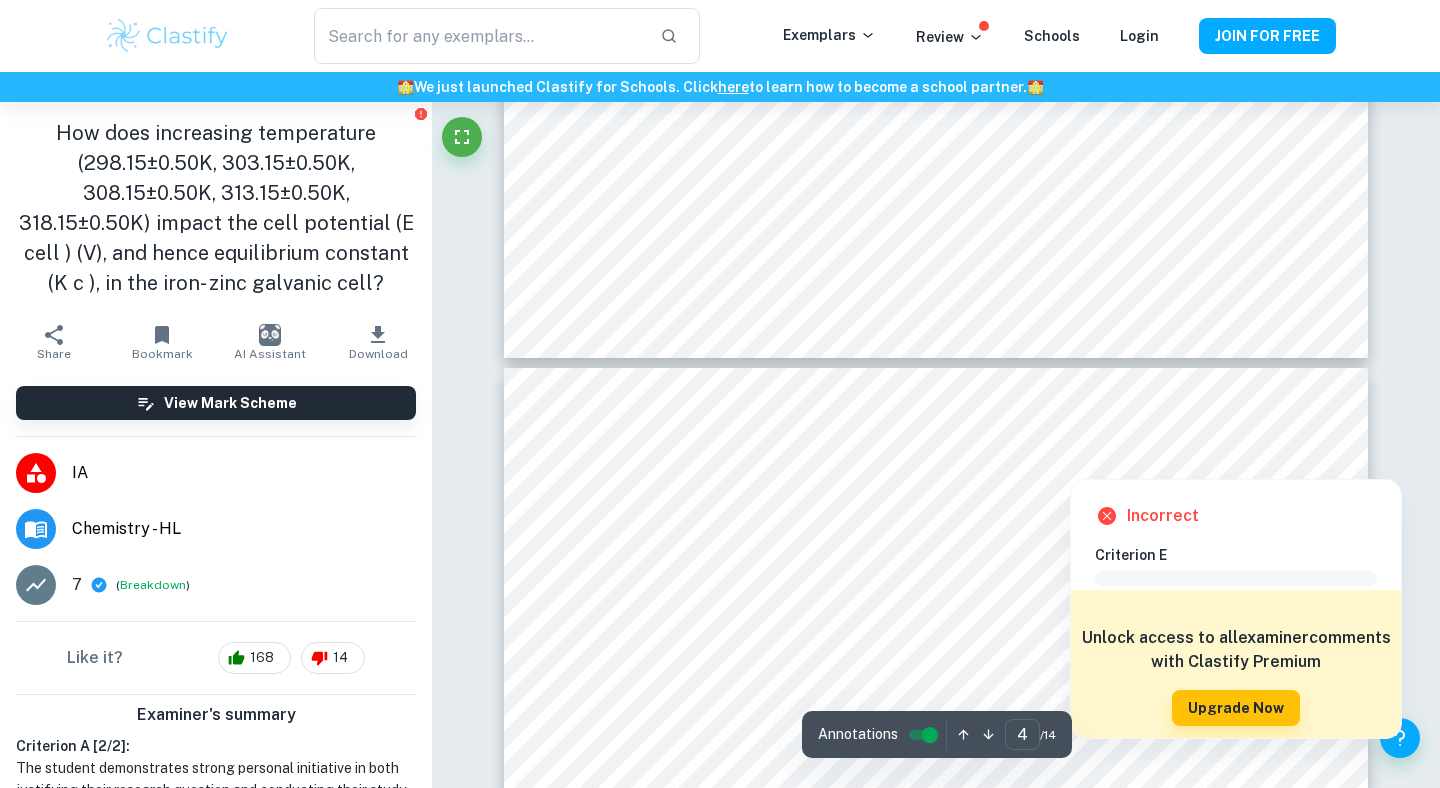 scroll, scrollTop: 3725, scrollLeft: 0, axis: vertical 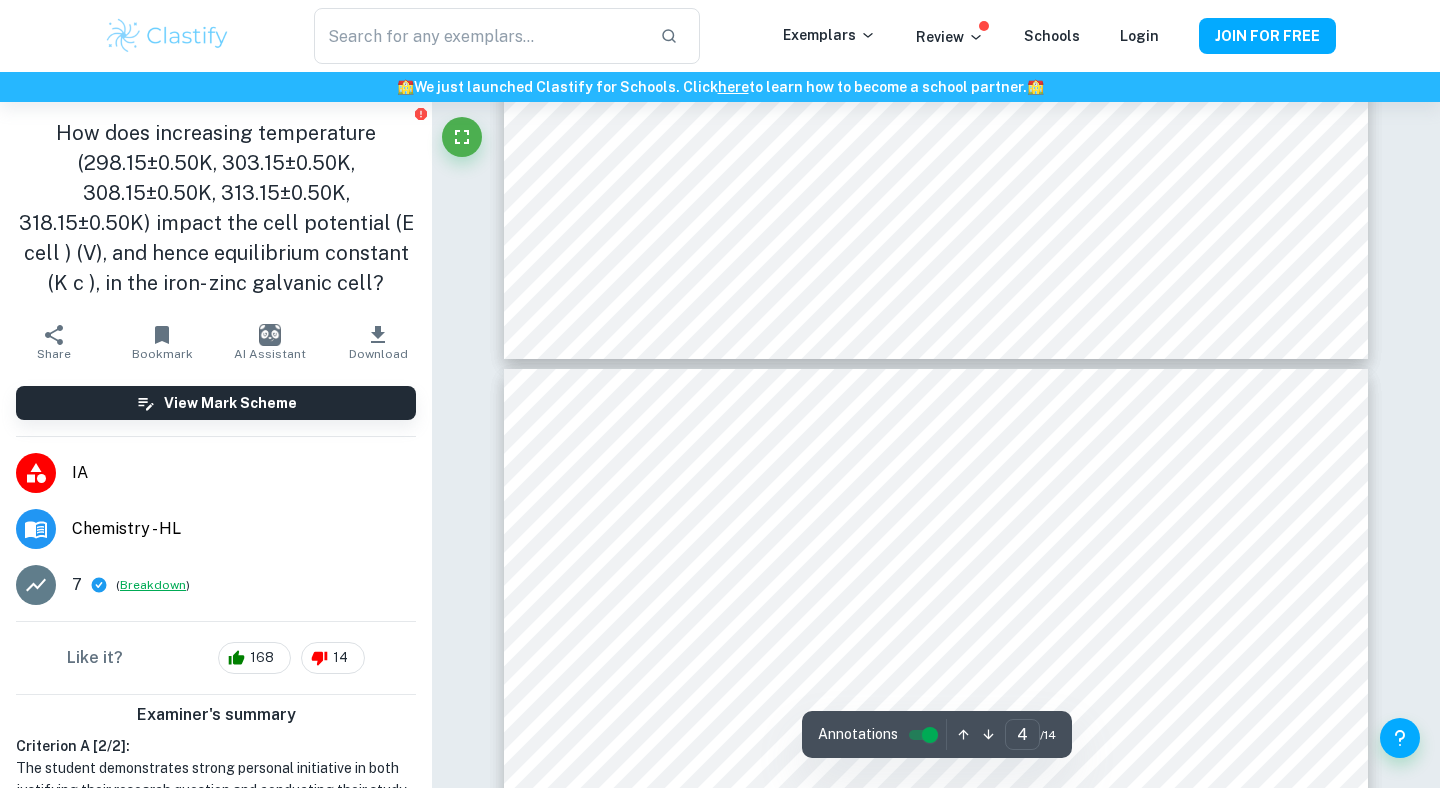 click on "Breakdown" at bounding box center [153, 585] 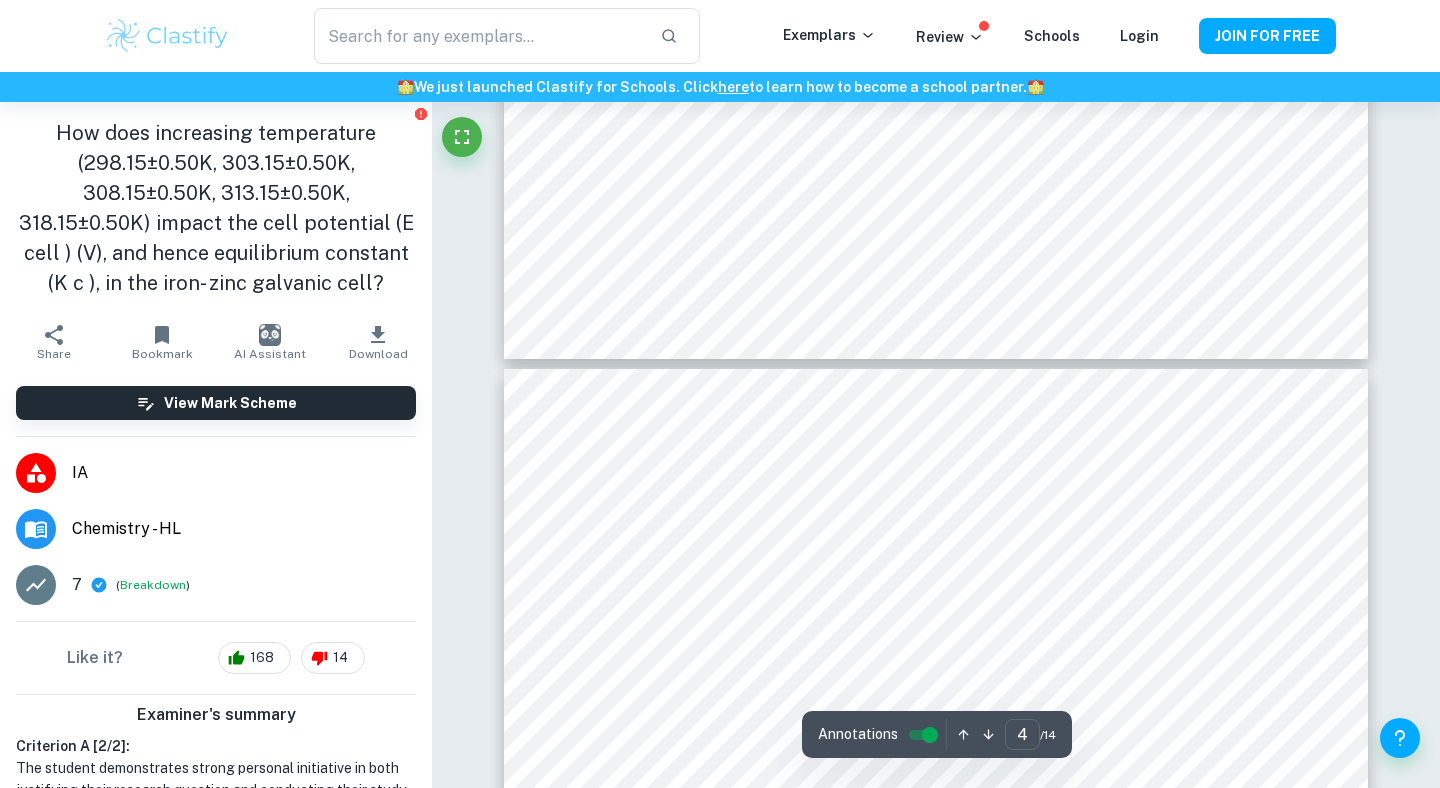 scroll, scrollTop: 3677, scrollLeft: 0, axis: vertical 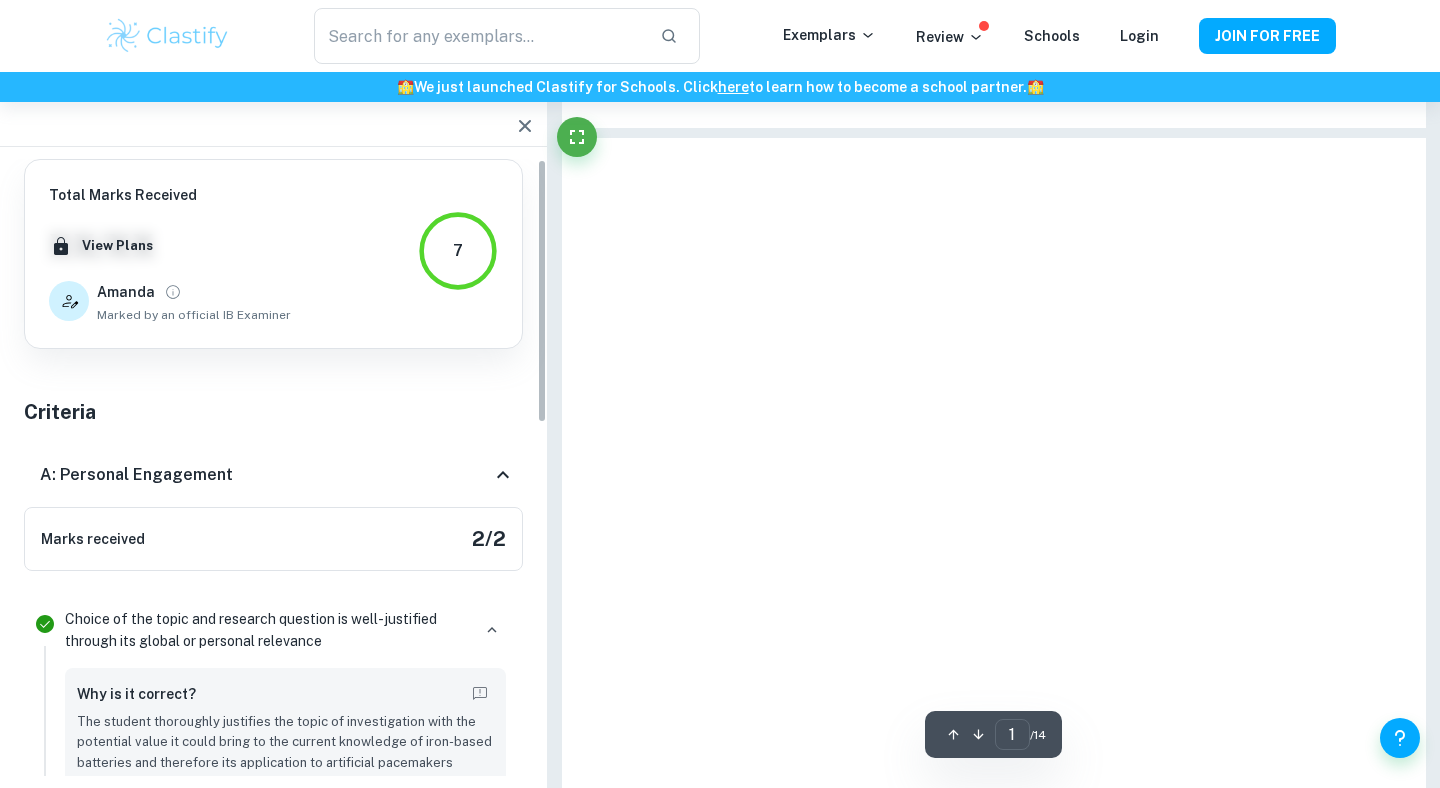 type on "4" 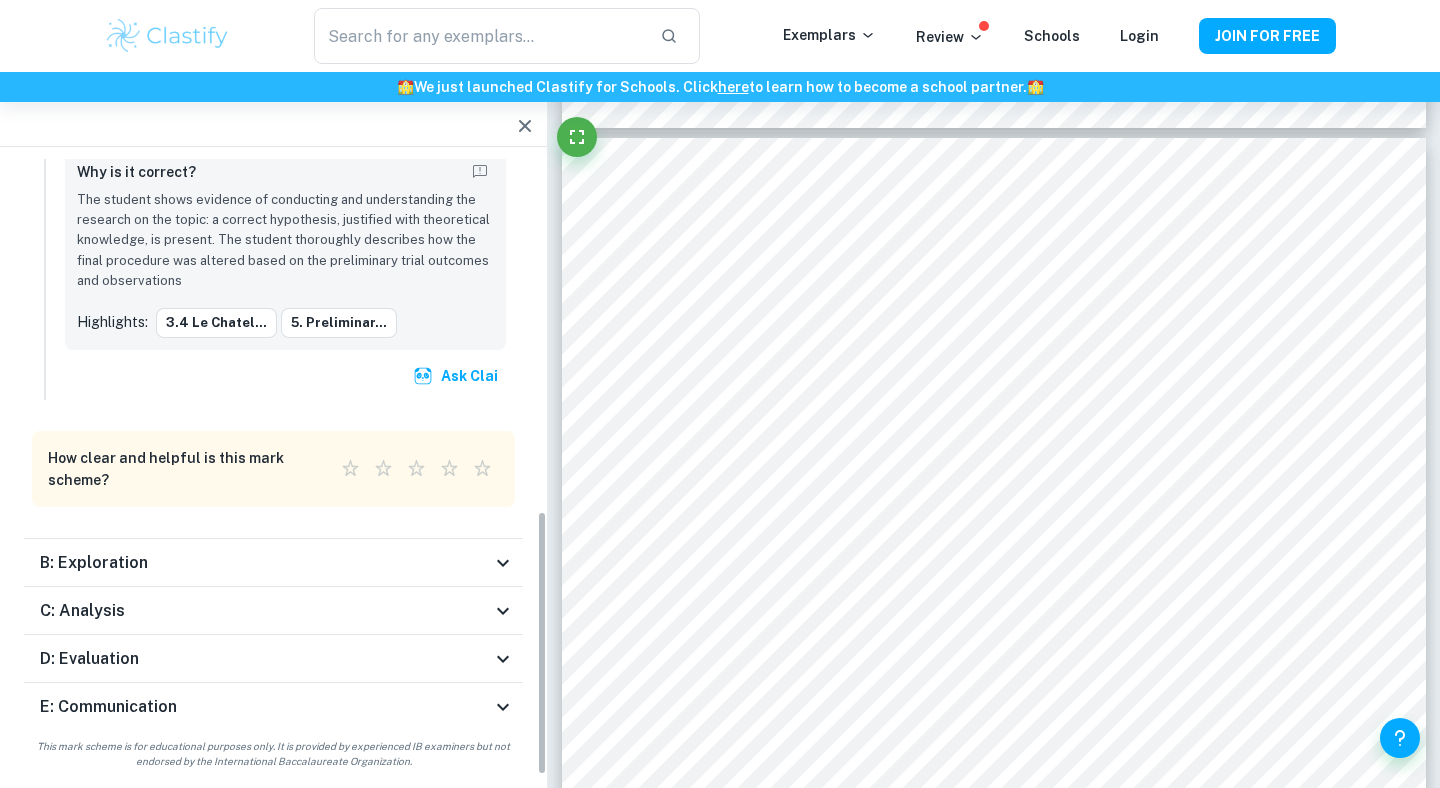 click on "B: Exploration" at bounding box center (265, 563) 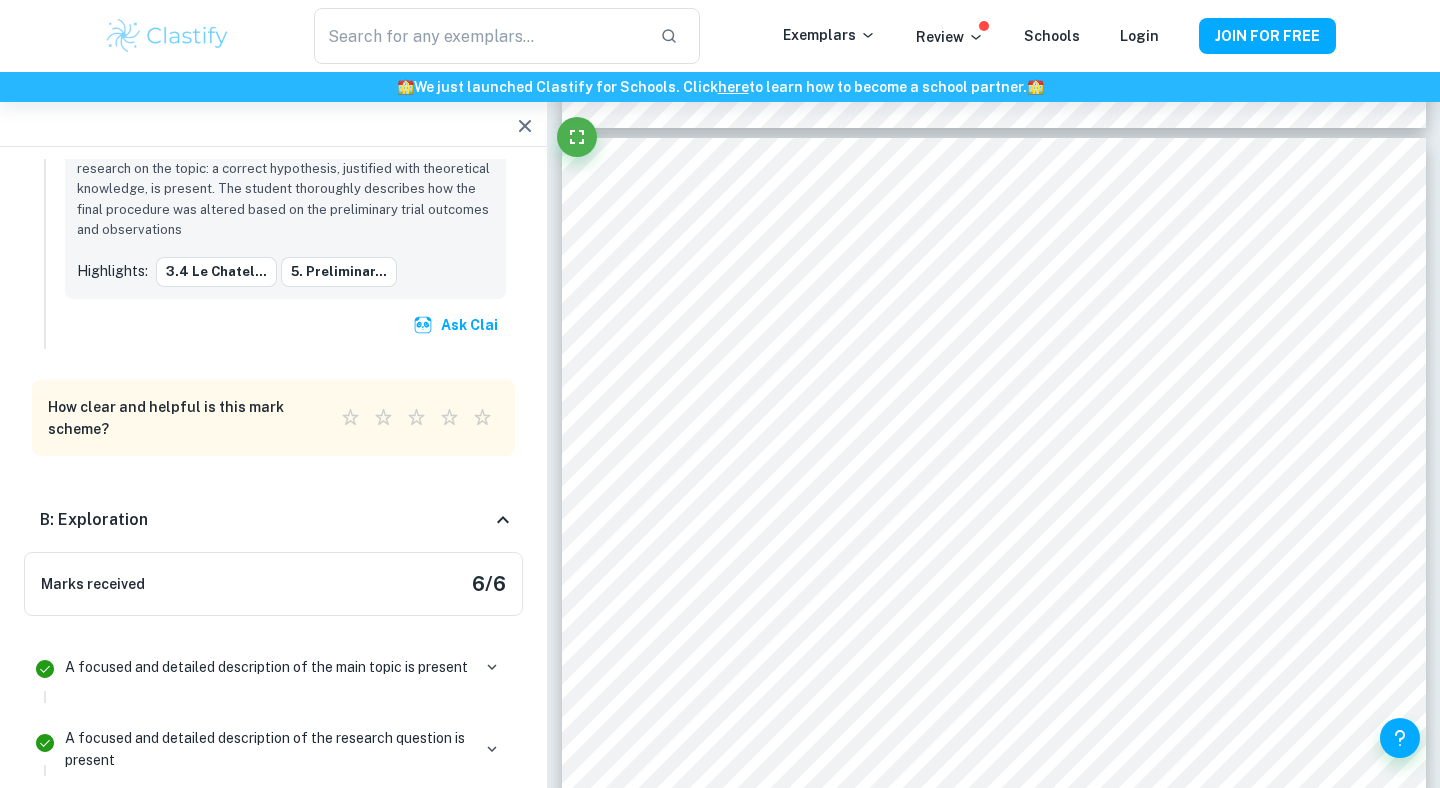 click on "B: Exploration" at bounding box center [273, 520] 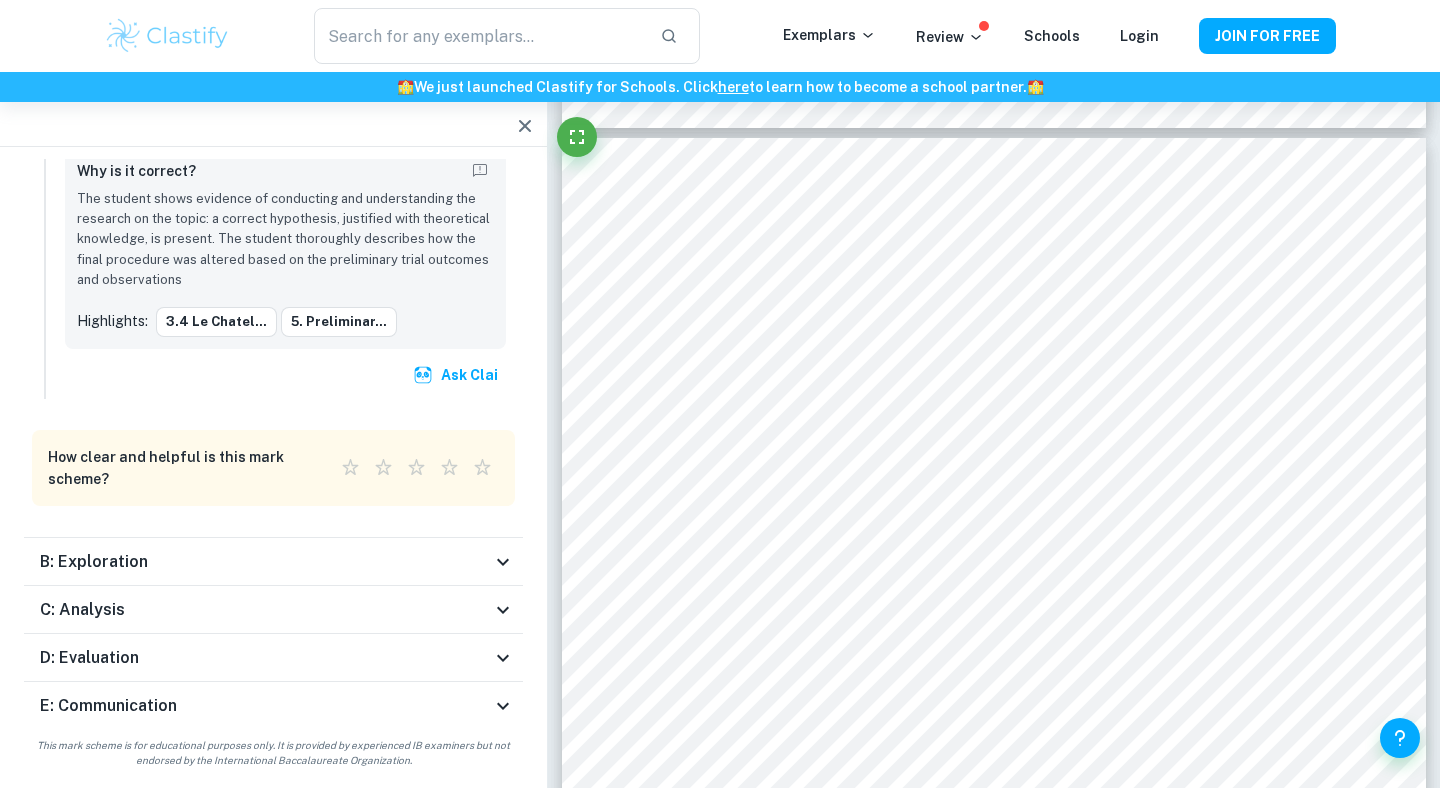 scroll, scrollTop: 821, scrollLeft: 0, axis: vertical 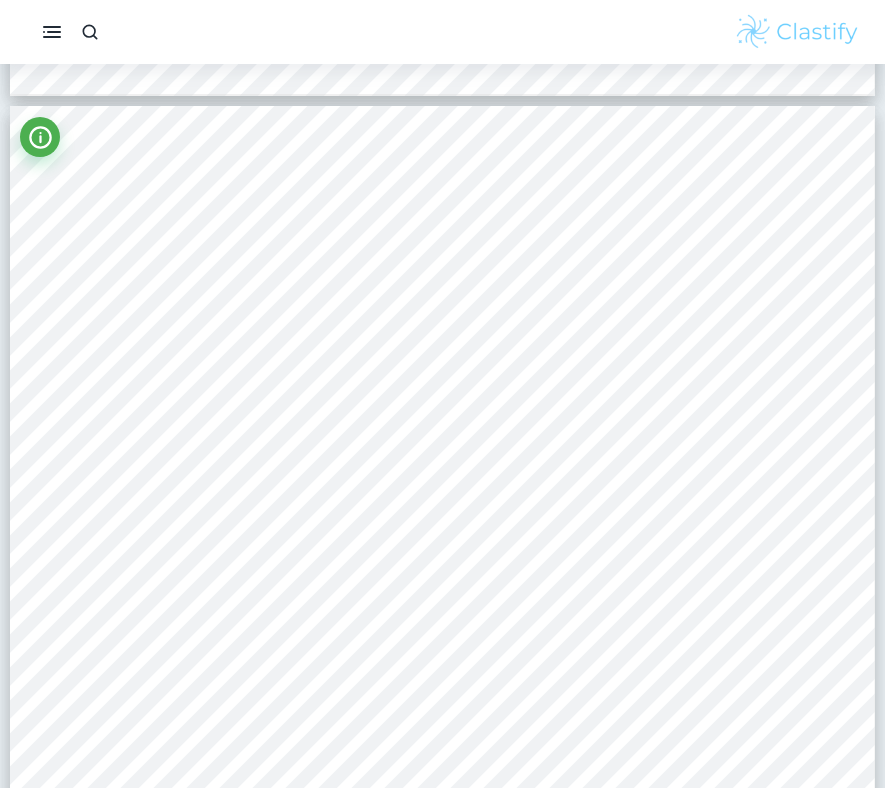 click on "Correct Criterion B A focused and detailed description of the research question is present Written by Amanda Ask Clai Correct Criterion B A focused and detailed description of the main topic is present Comment The student clearly states that the aim of the experiment is to explore the nature of the relationship between temperature and cell potential, as well as temperature and the equilibrium constant of the reaction happening in the cell Written by Amanda Ask Clai Correct Criterion A Choice of the topic and research question is well-justified through its global or personal relevance Comment The student thoroughly justifies the topic of investigation with the potential value it could bring to the current knowledge of iron-based batteries and therefore its application to artificial pacemakers Written by Amanda Ask Clai Correct Criterion B The student provides background information that is relevant and focused Comment Written by Amanda Ask Clai Correct Criterion B Comment Written by Amanda Ask Clai Correct" at bounding box center (442, 5033) 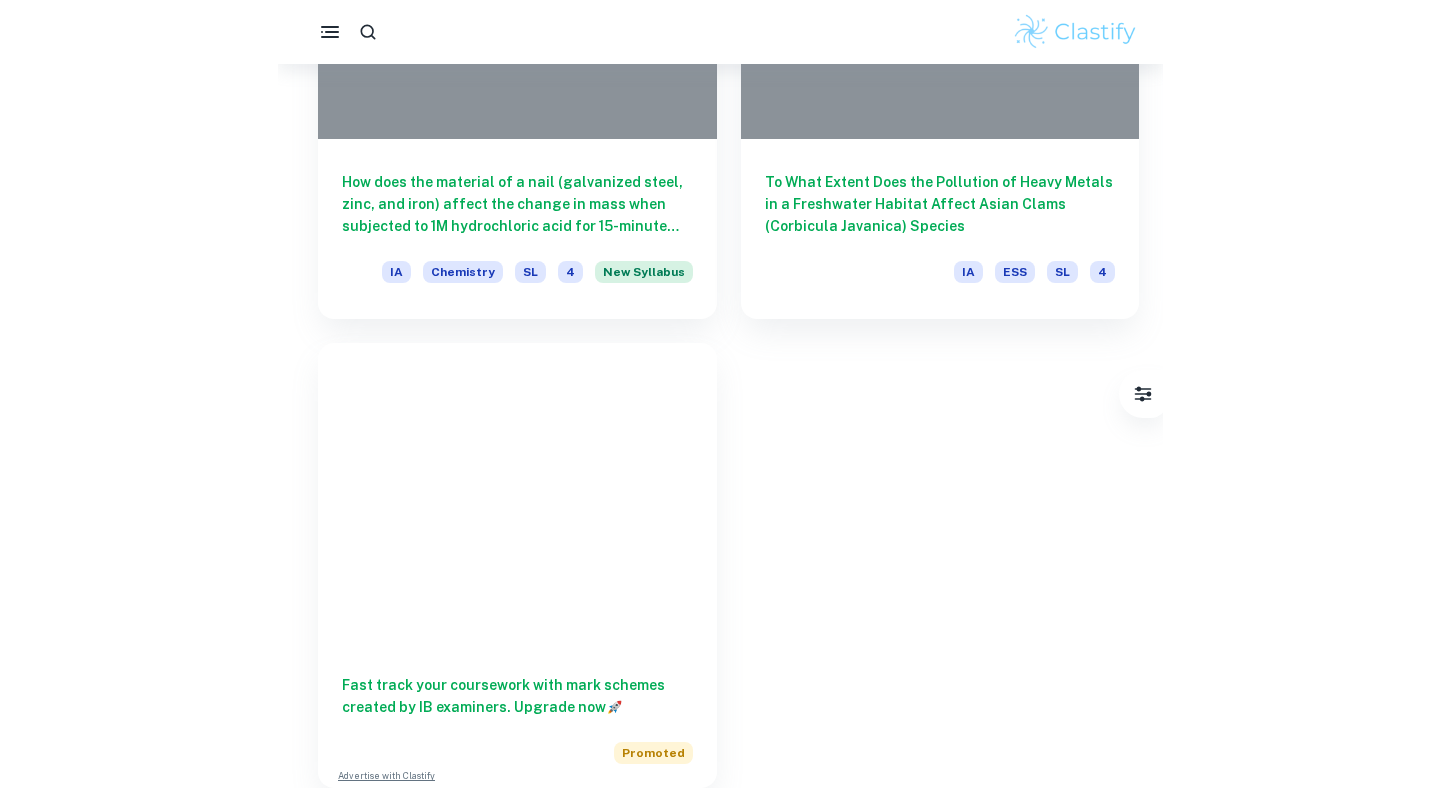 scroll, scrollTop: 0, scrollLeft: 0, axis: both 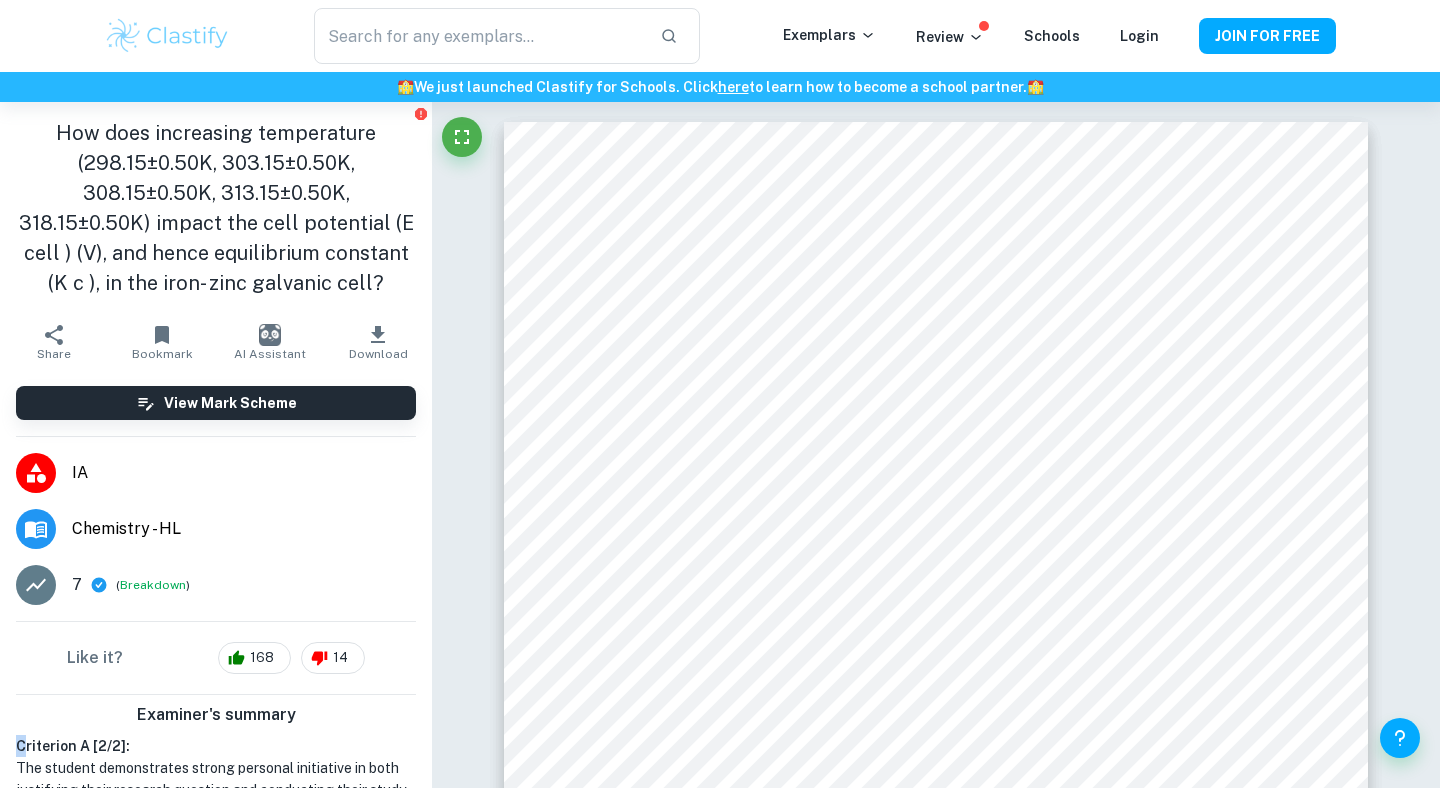drag, startPoint x: 3, startPoint y: 330, endPoint x: 22, endPoint y: 329, distance: 19.026299 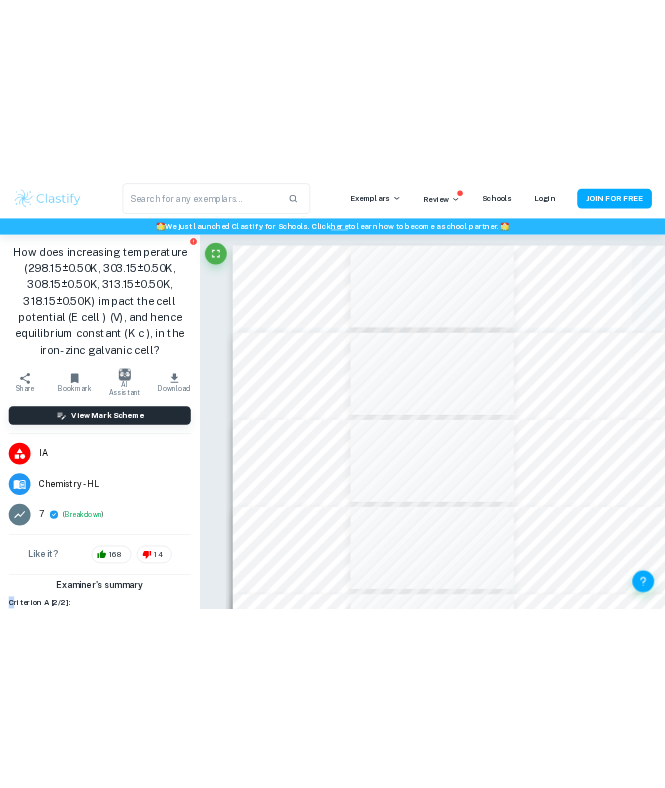 scroll, scrollTop: 440, scrollLeft: 0, axis: vertical 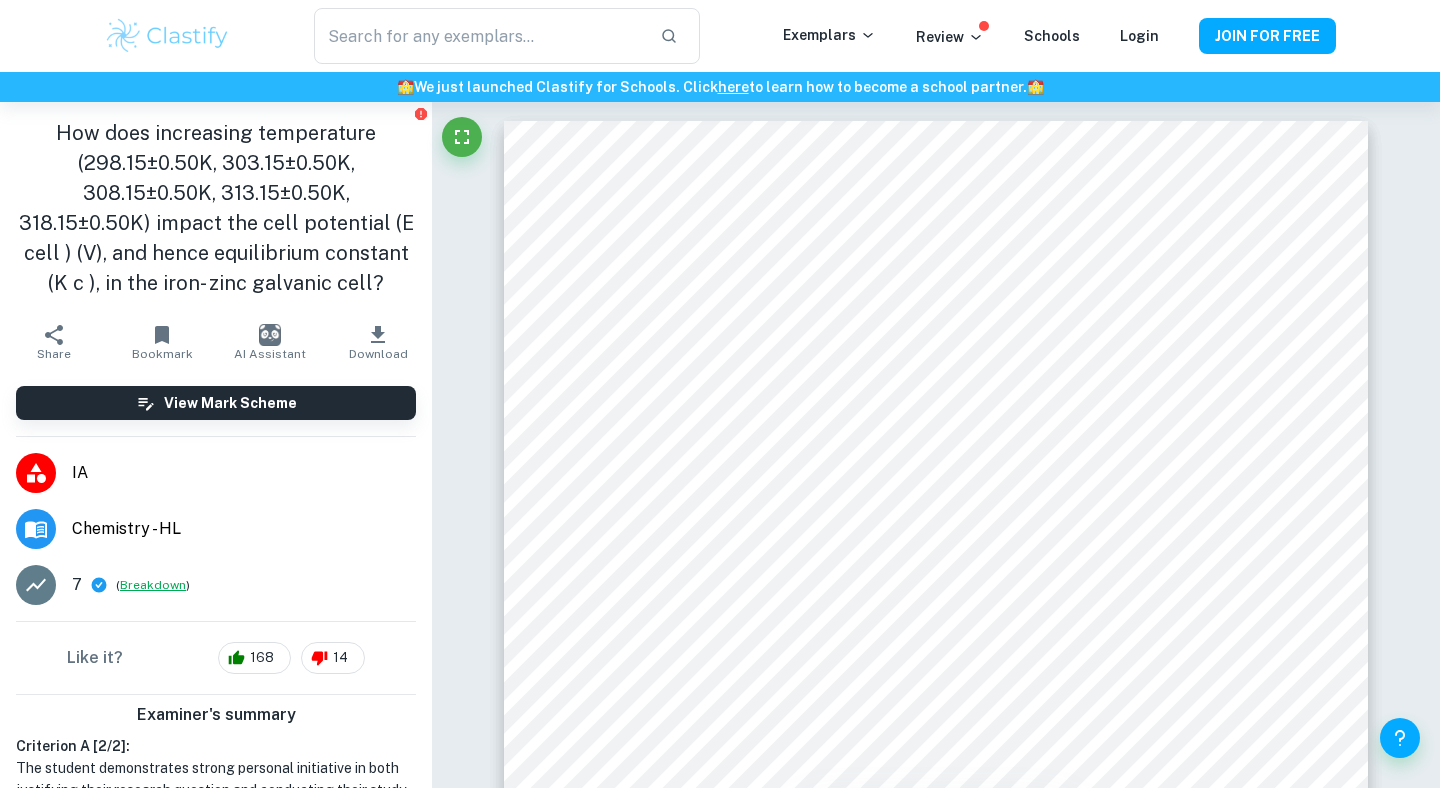 click on "Breakdown" at bounding box center [153, 585] 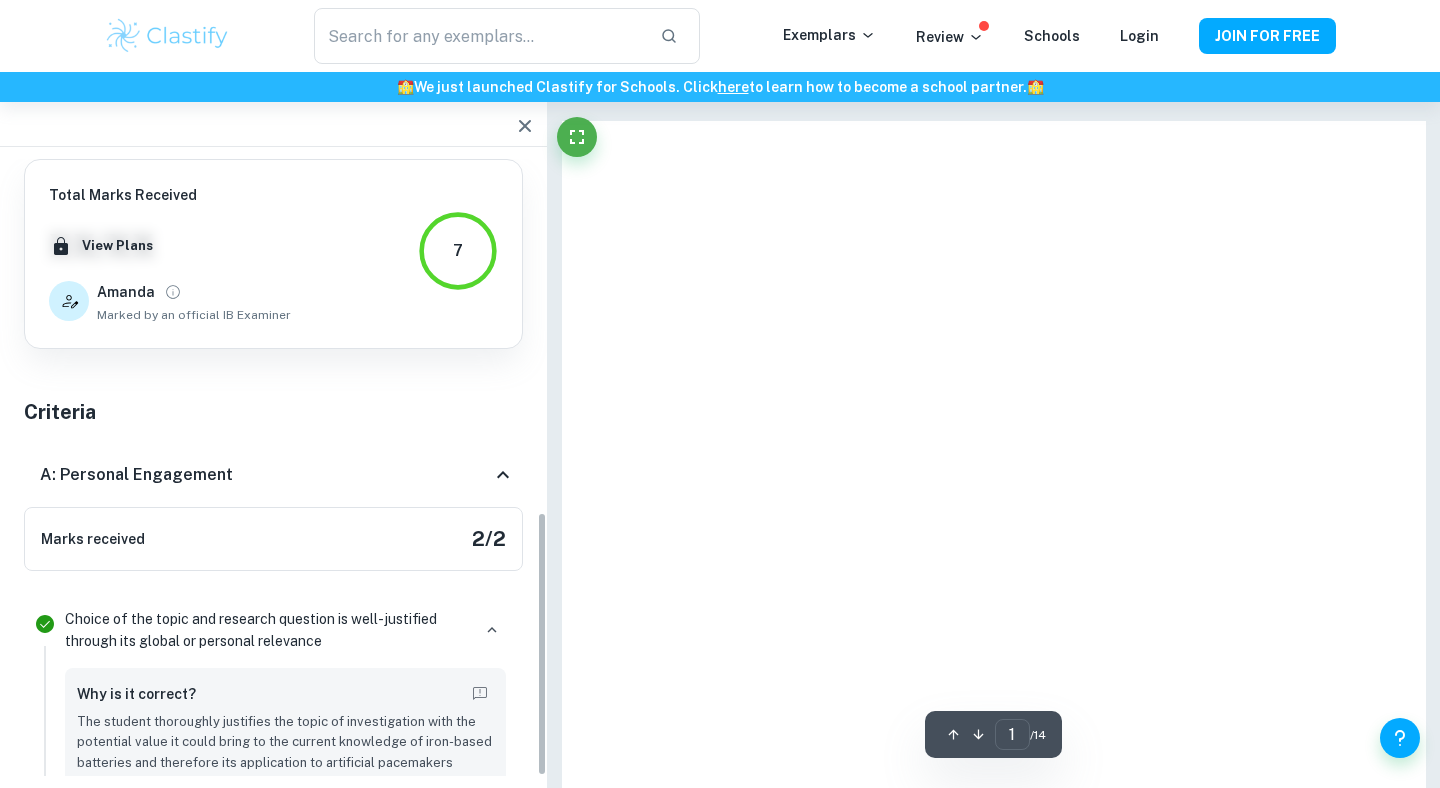 scroll, scrollTop: 821, scrollLeft: 0, axis: vertical 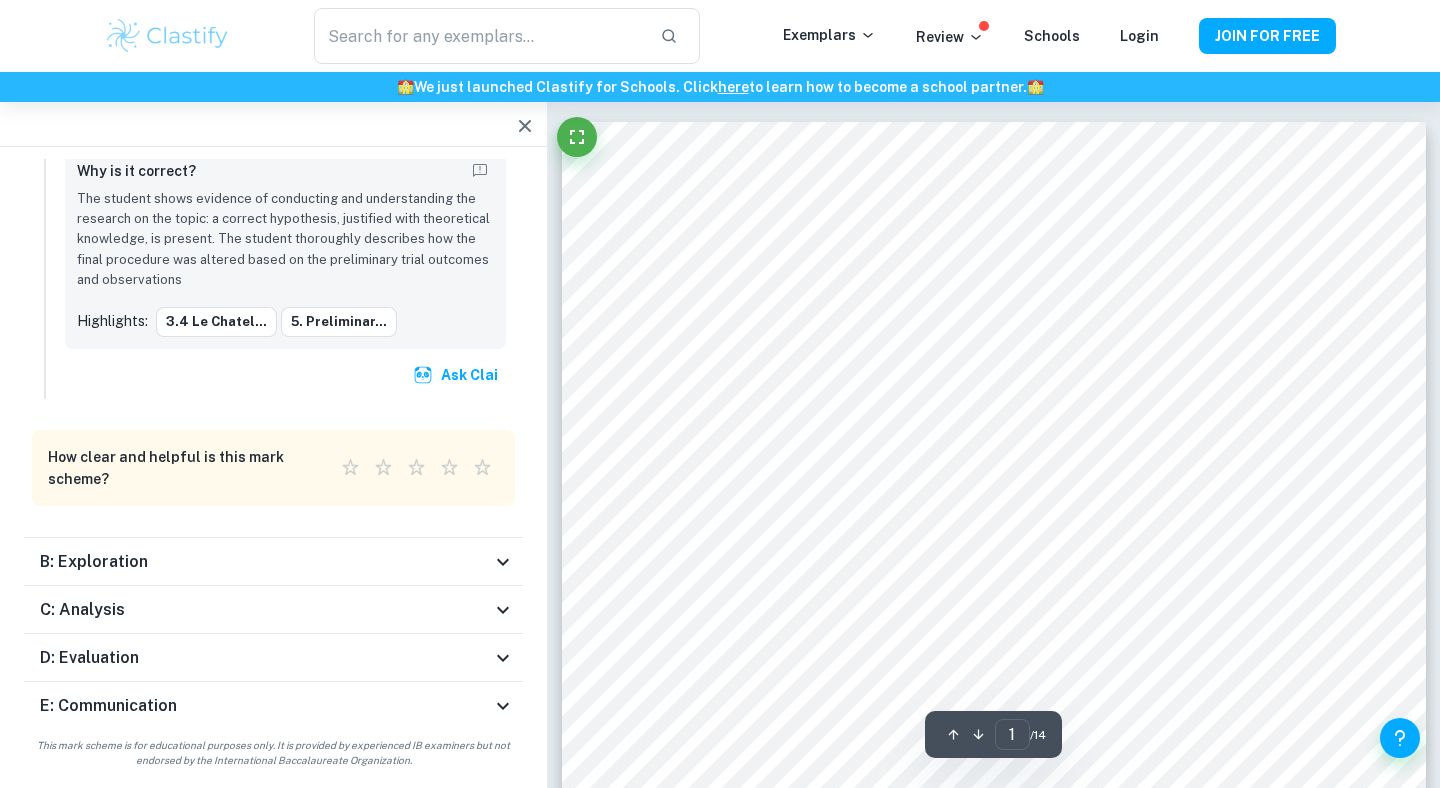 click on "B: Exploration" at bounding box center (273, 562) 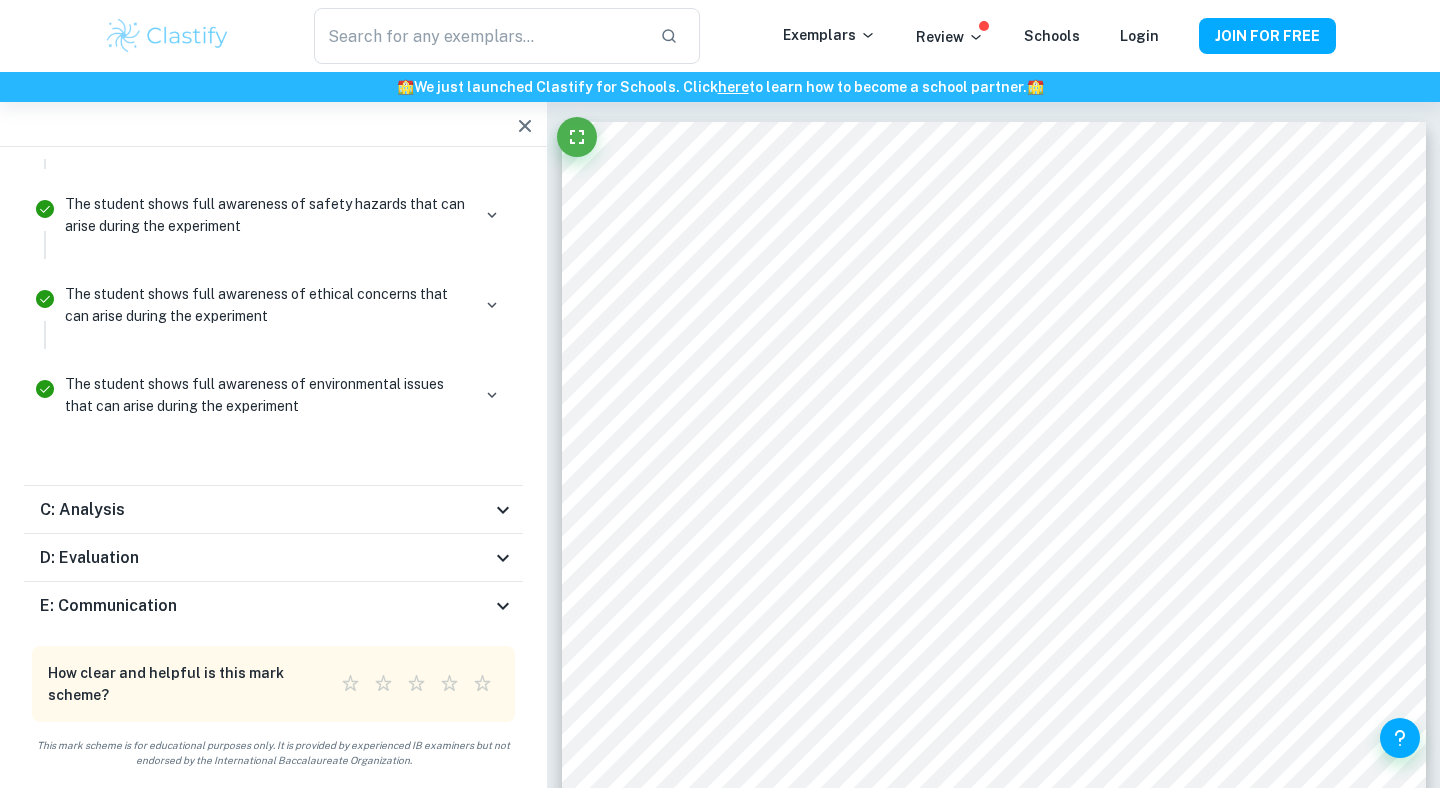 click on "C: Analysis" at bounding box center [265, 510] 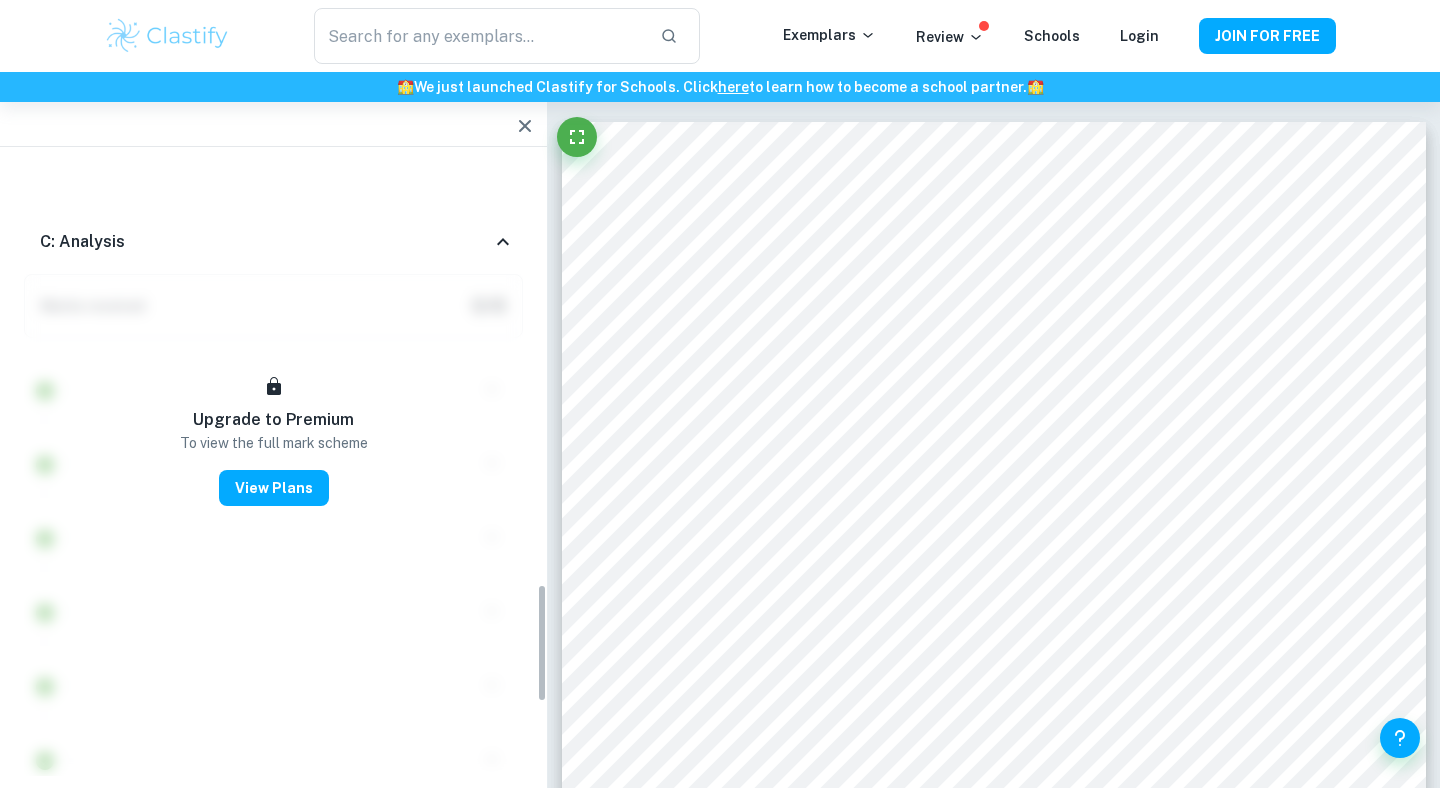 scroll, scrollTop: 2220, scrollLeft: 0, axis: vertical 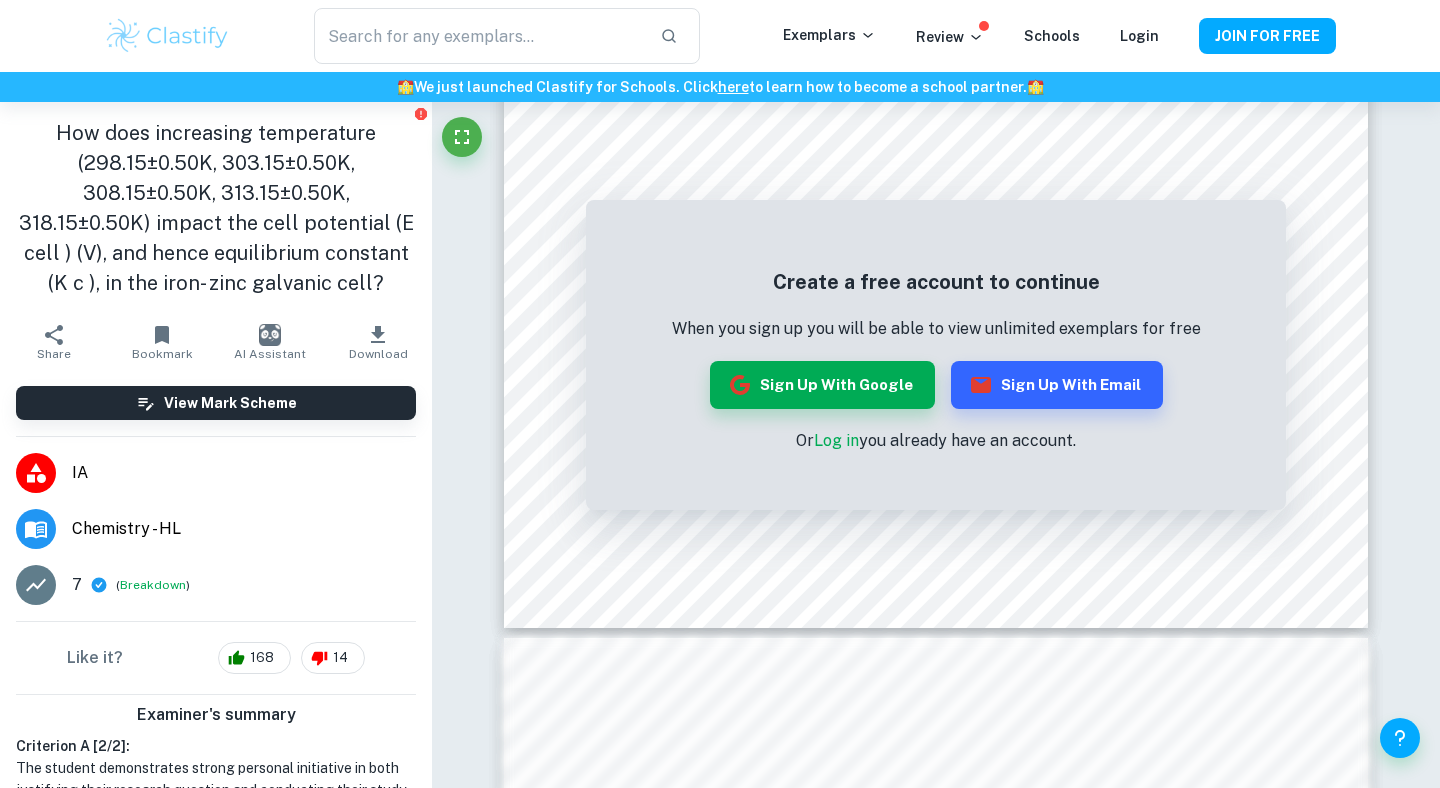 click on "Create a free account to continue" at bounding box center [936, 282] 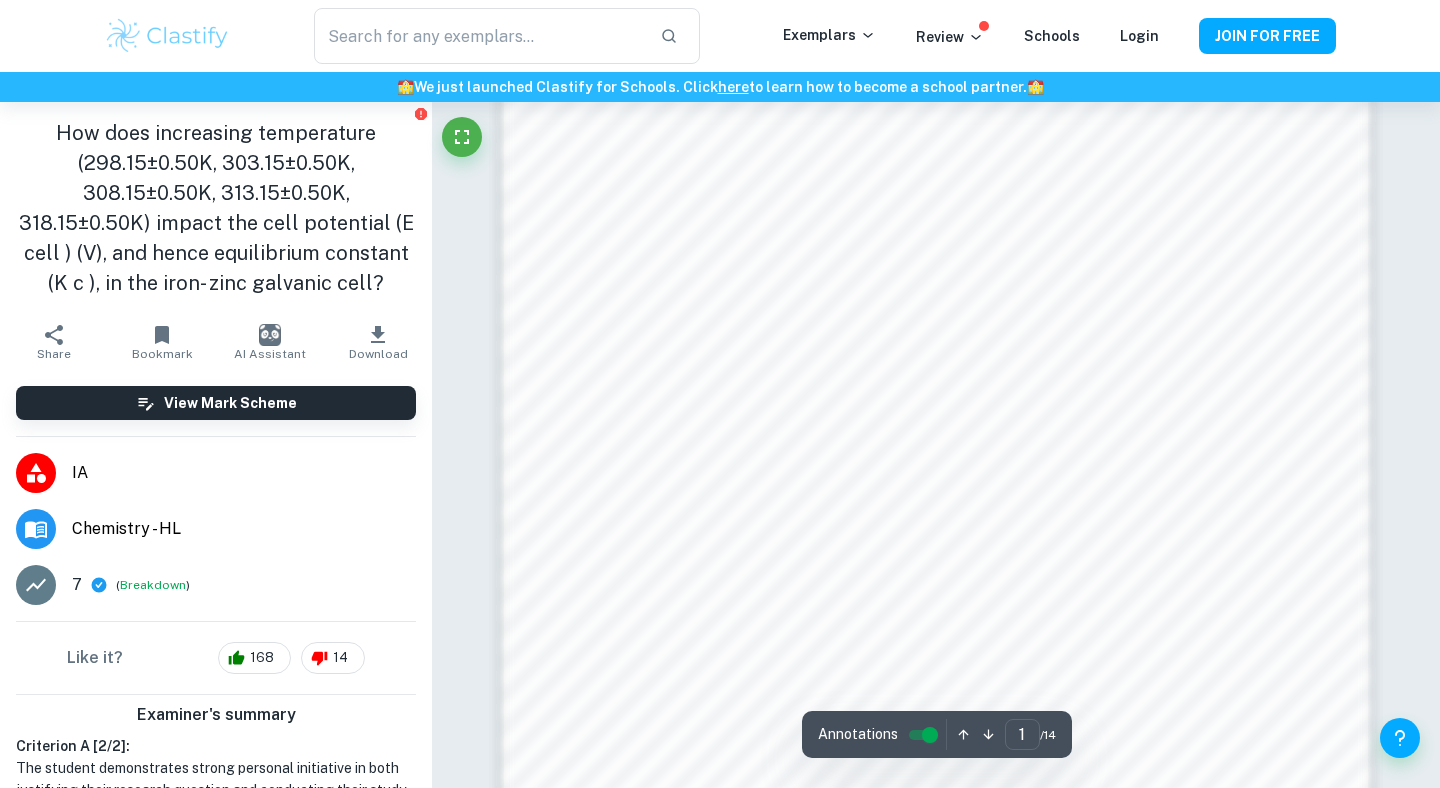 scroll, scrollTop: 1399, scrollLeft: 0, axis: vertical 